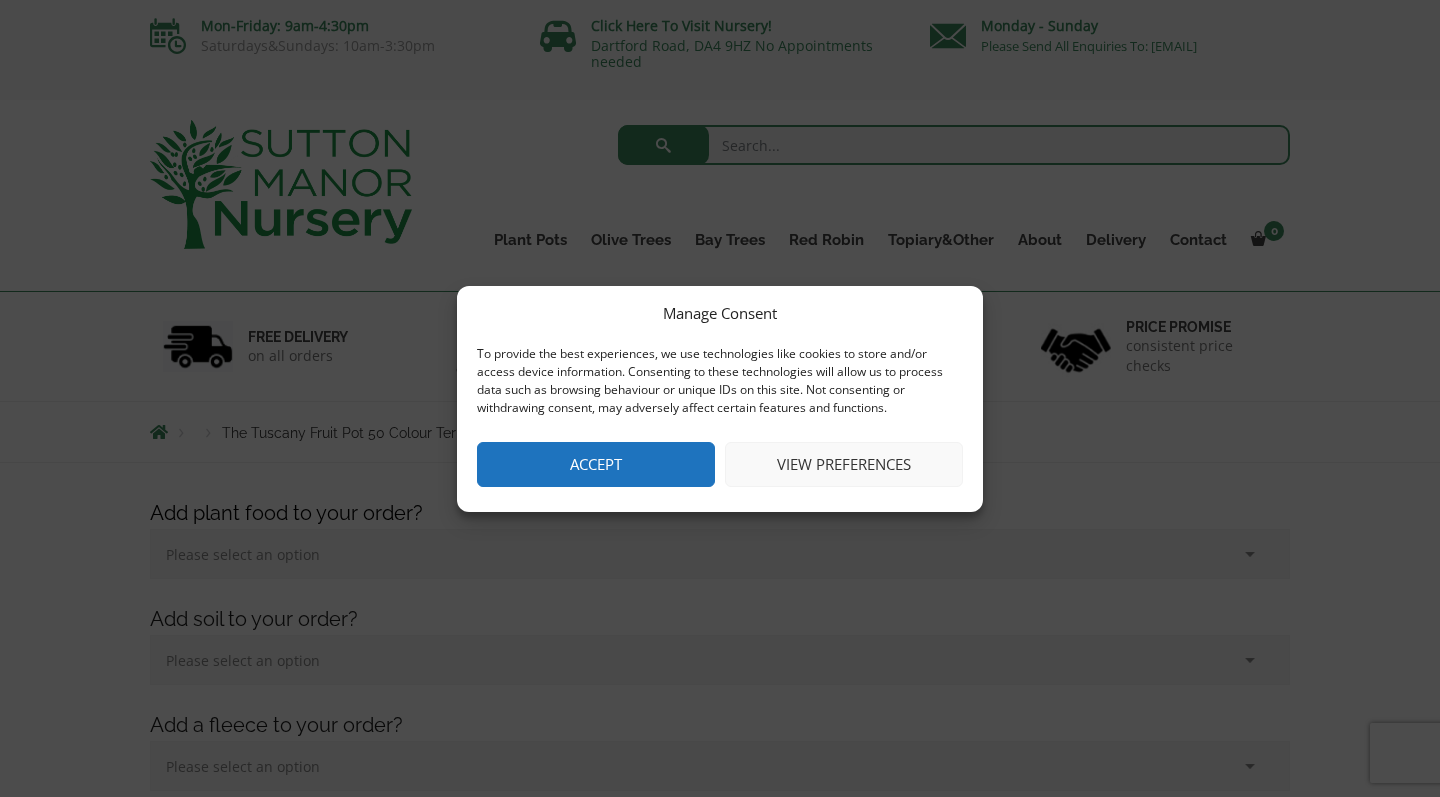 scroll, scrollTop: 0, scrollLeft: 0, axis: both 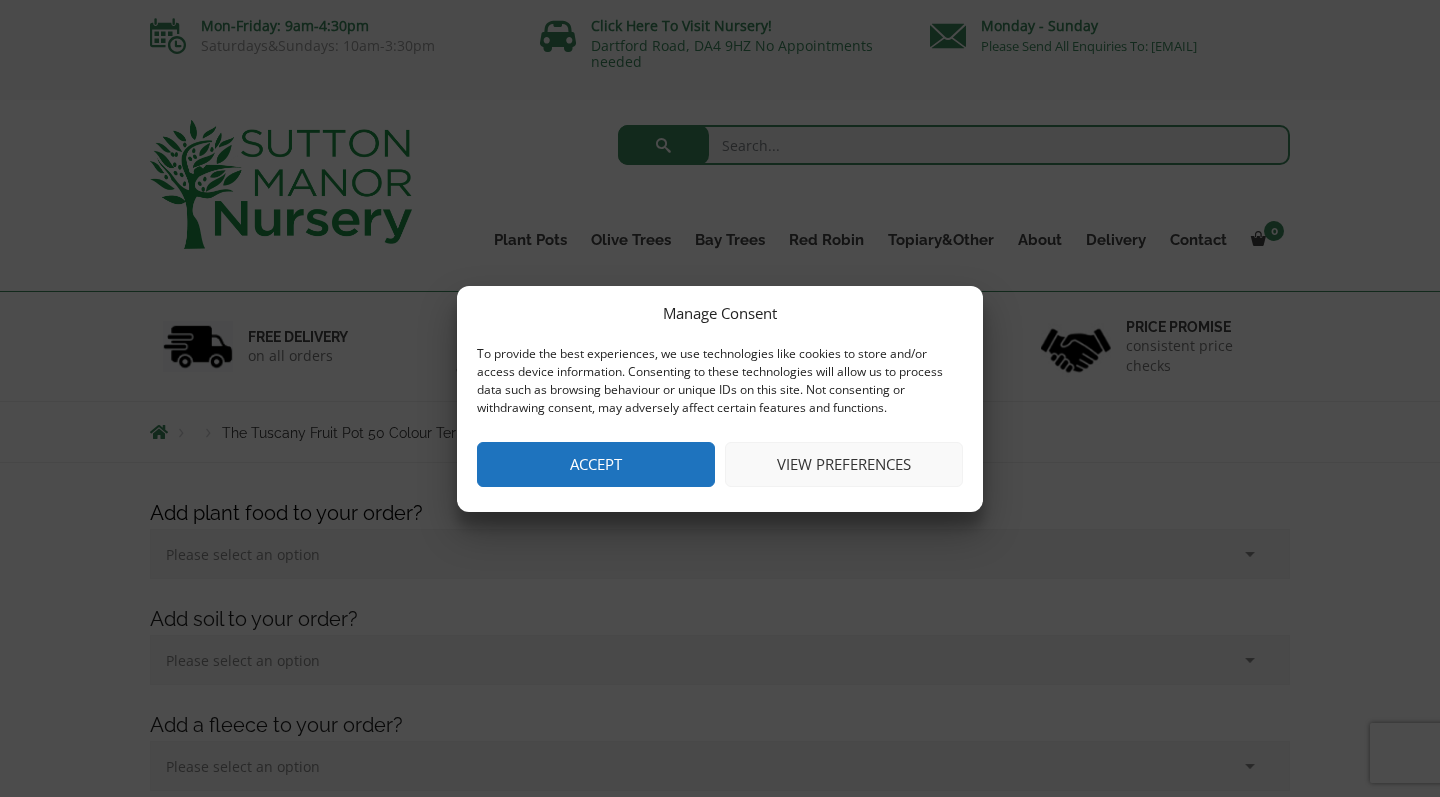 click on "View preferences" at bounding box center [844, 464] 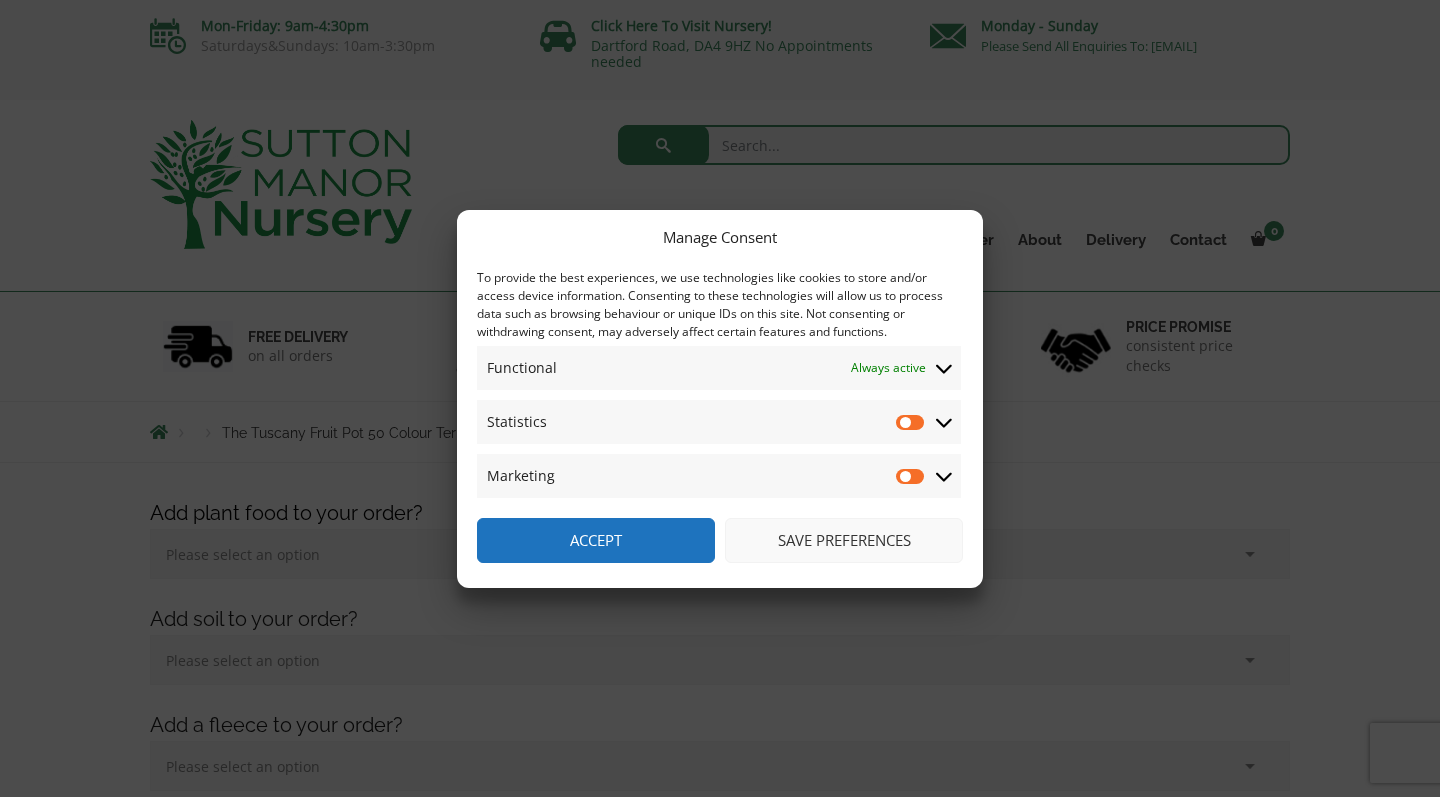 click on "Statistics" at bounding box center (911, 422) 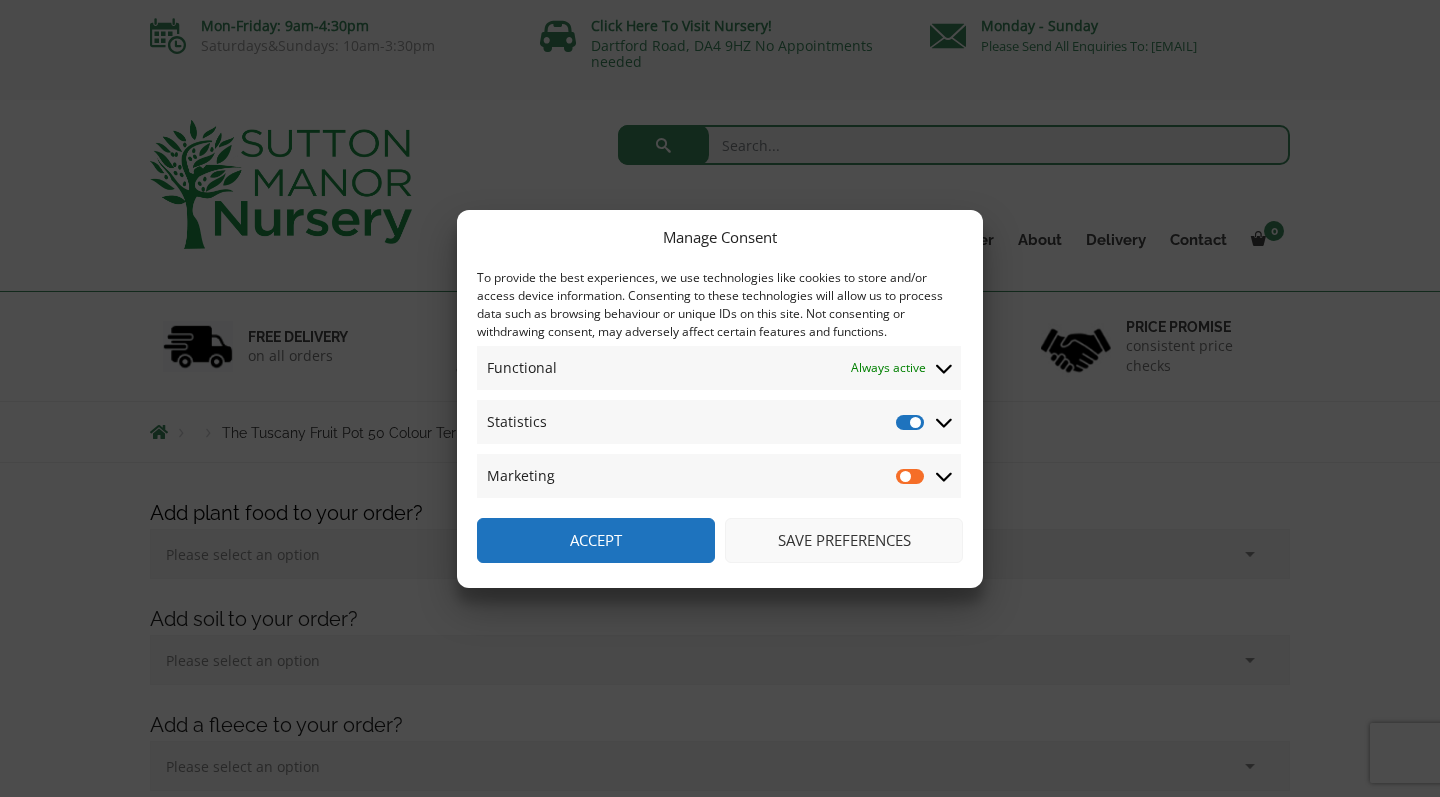 click on "Marketing" at bounding box center [911, 476] 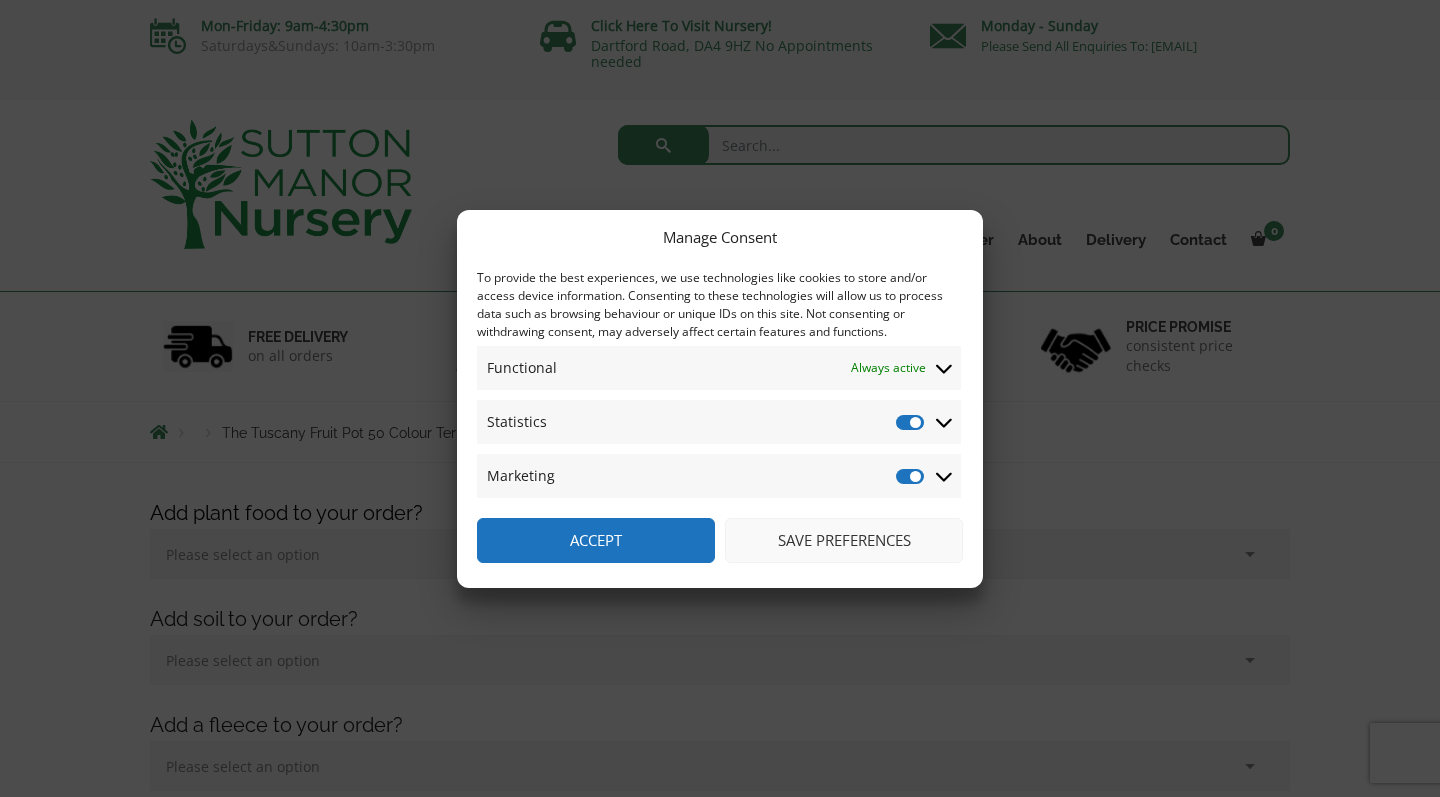 click on "Marketing" at bounding box center [911, 476] 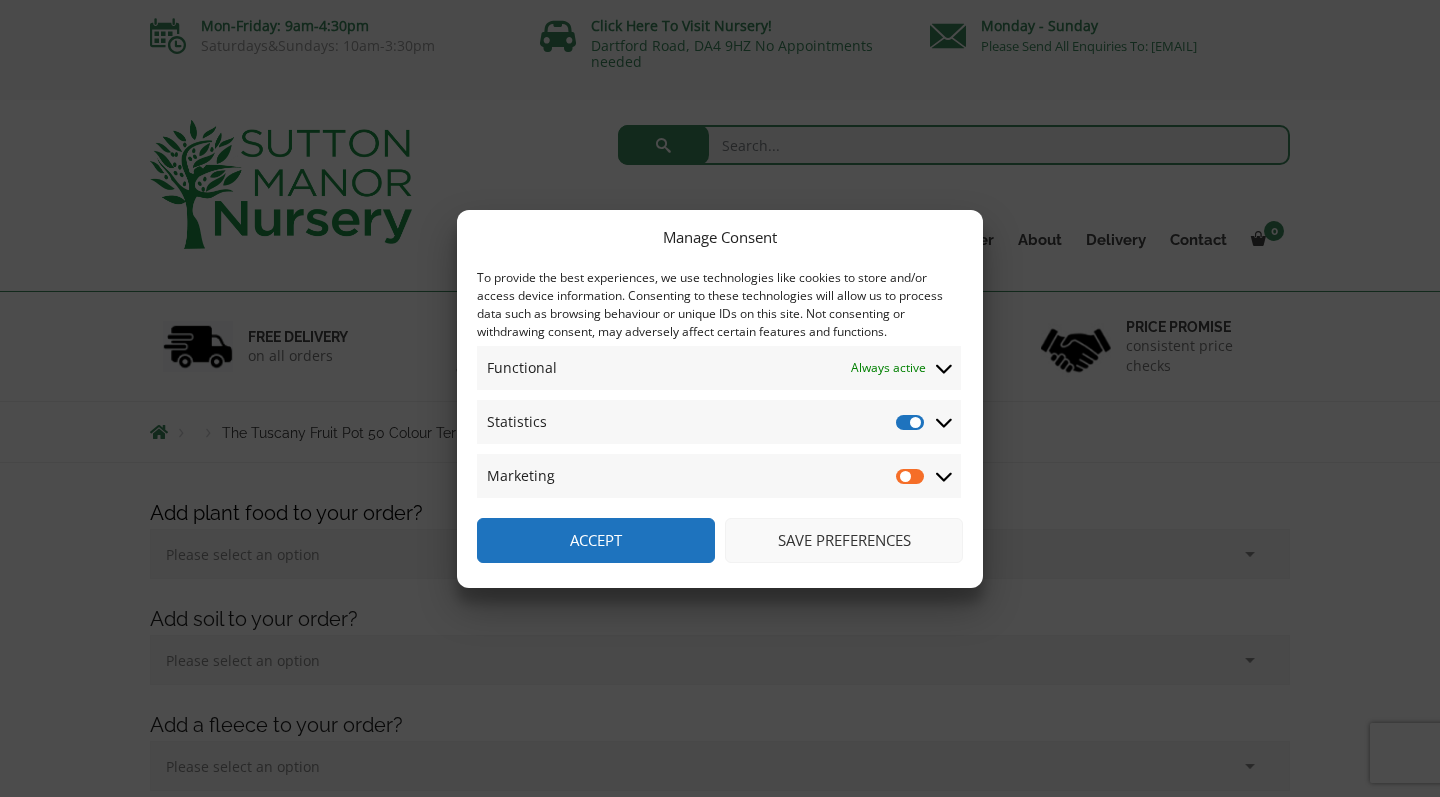 click on "Statistics" at bounding box center [911, 422] 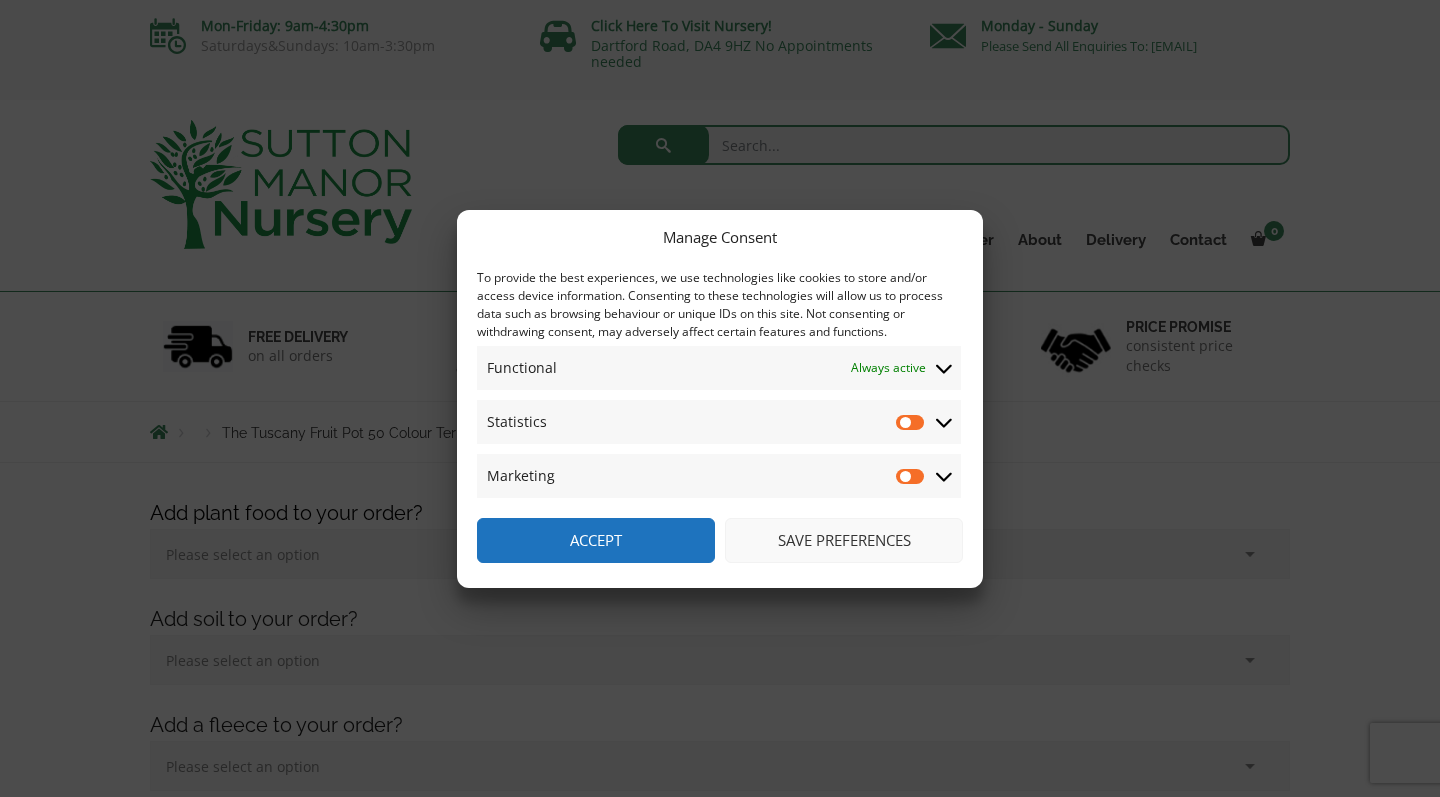 click on "Save preferences" at bounding box center (844, 540) 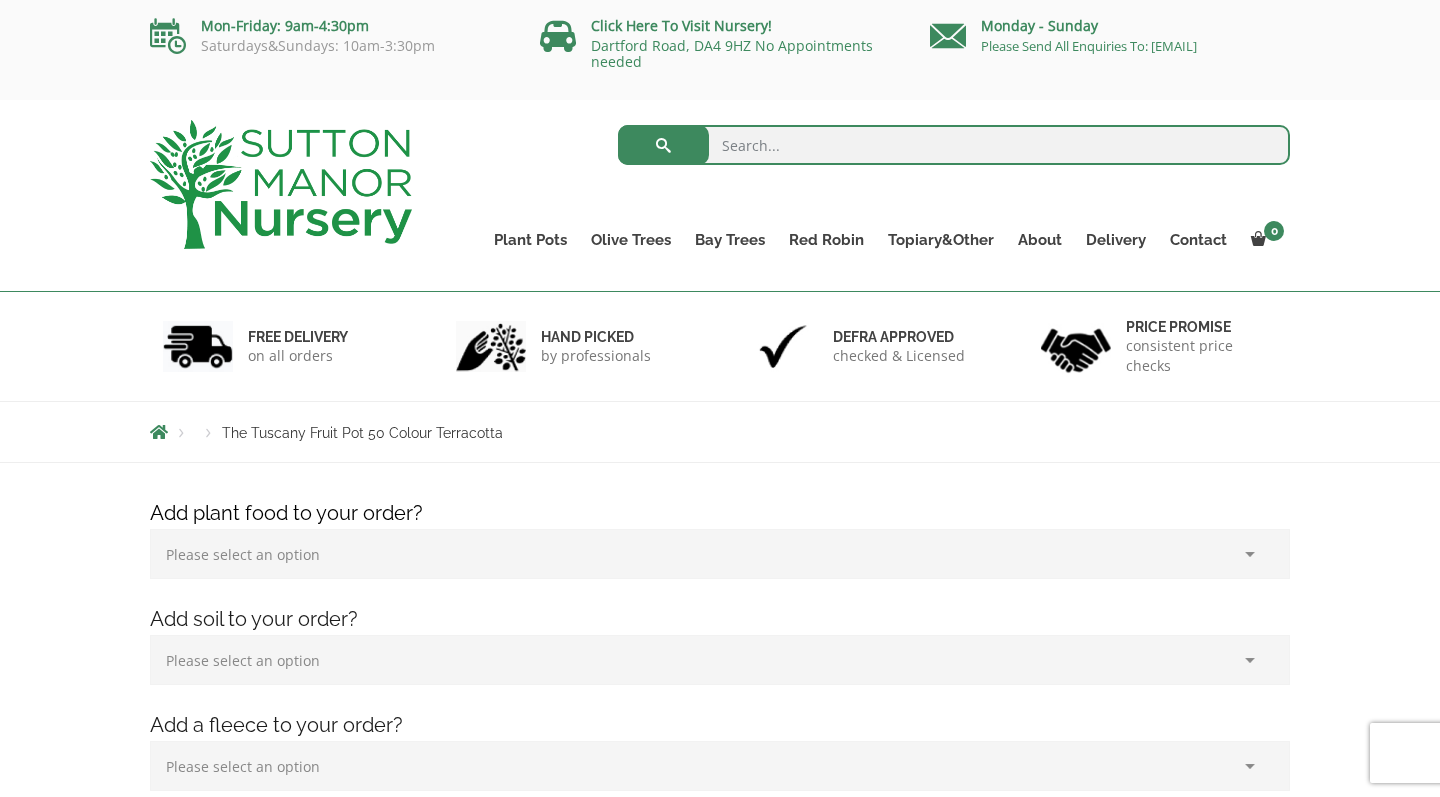click at bounding box center [954, 145] 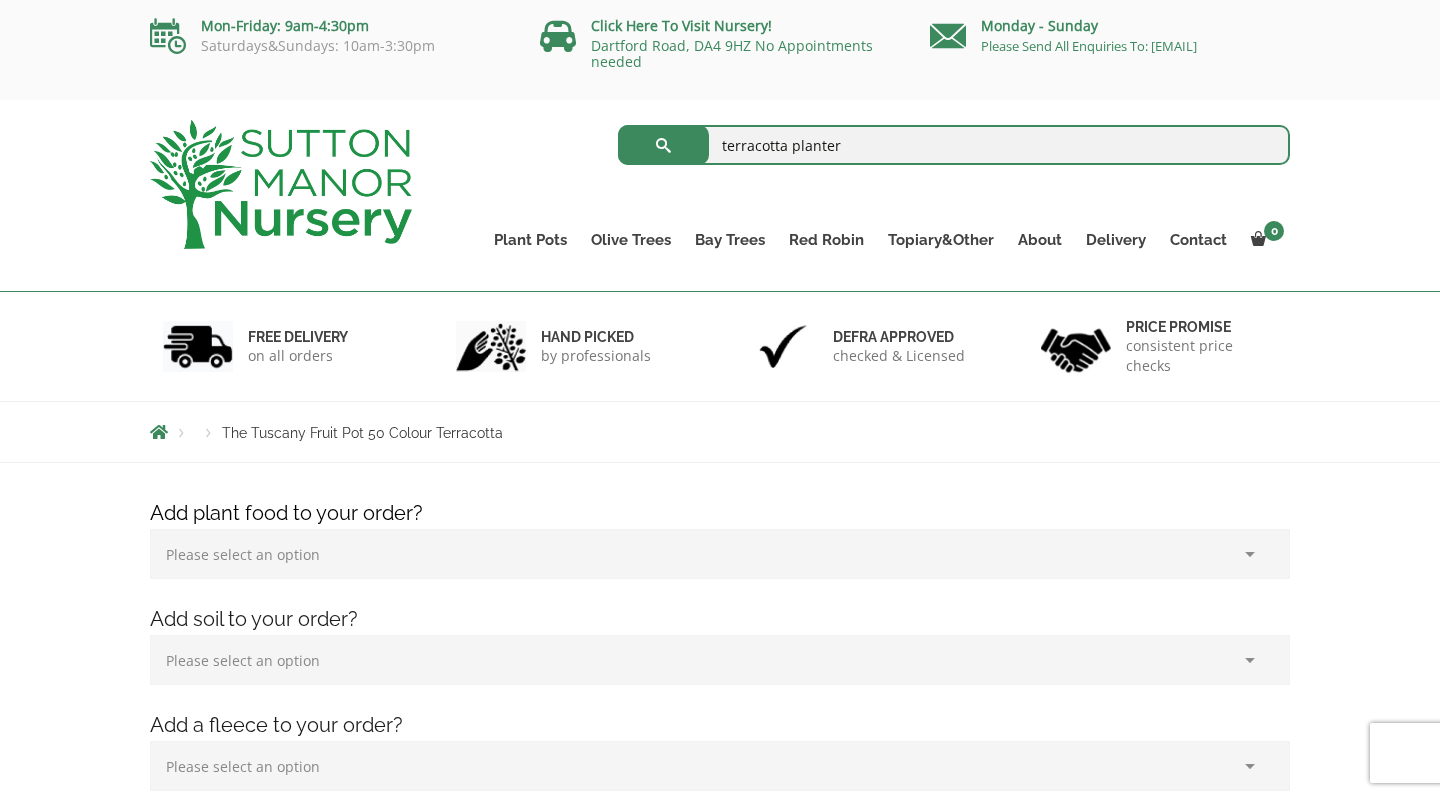 type on "terracotta planter" 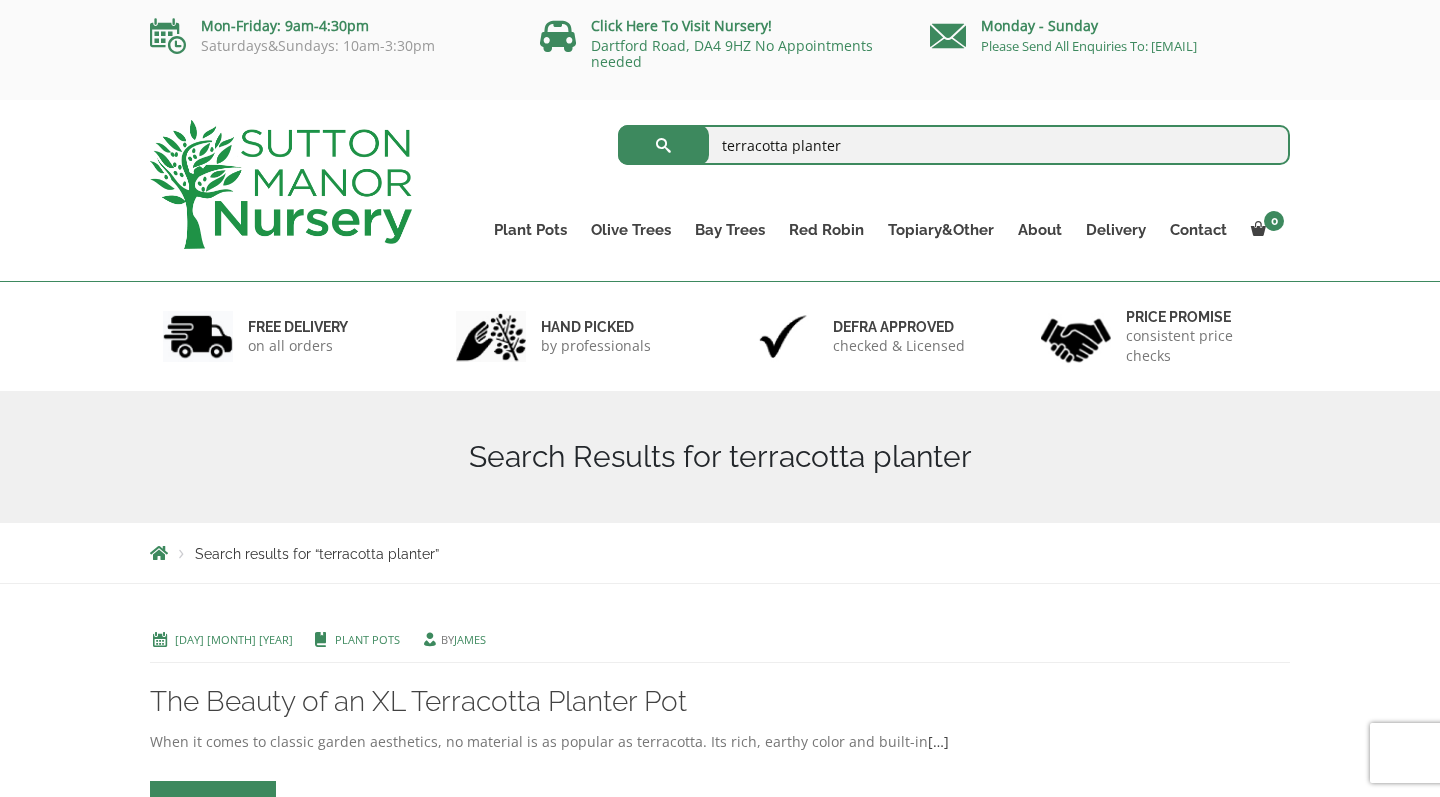 scroll, scrollTop: 0, scrollLeft: 0, axis: both 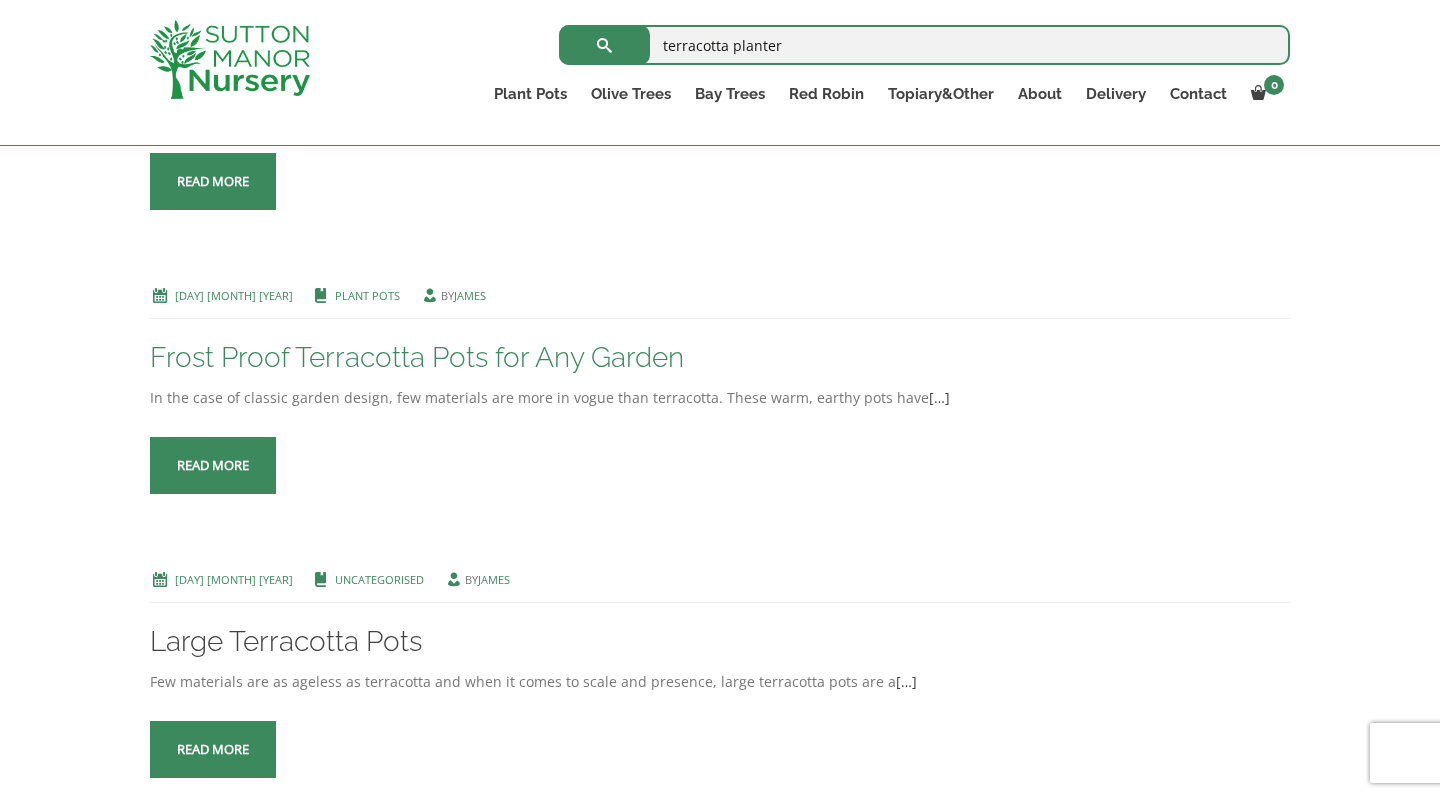 click on "Frost Proof Terracotta Pots for Any Garden" at bounding box center (417, 357) 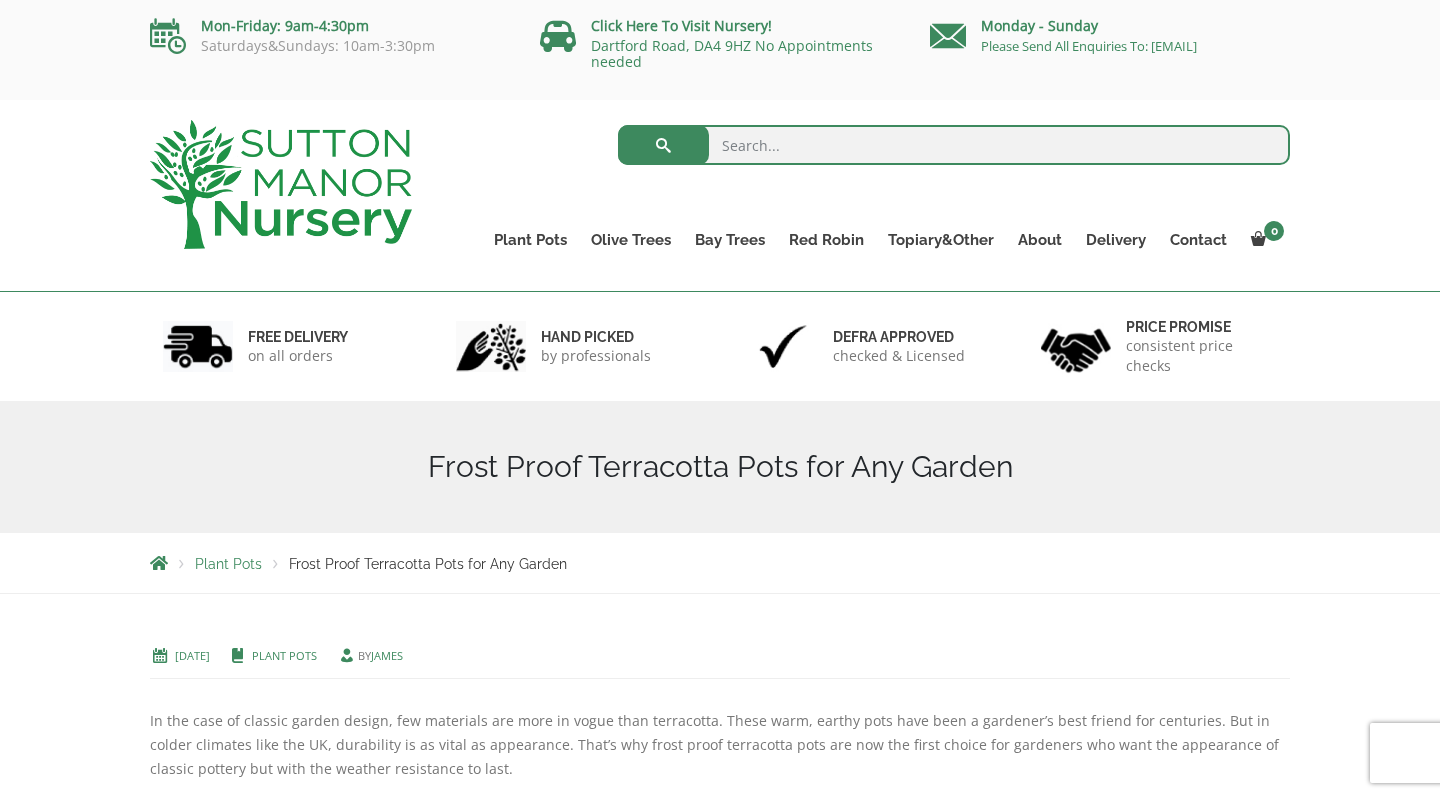 scroll, scrollTop: 0, scrollLeft: 0, axis: both 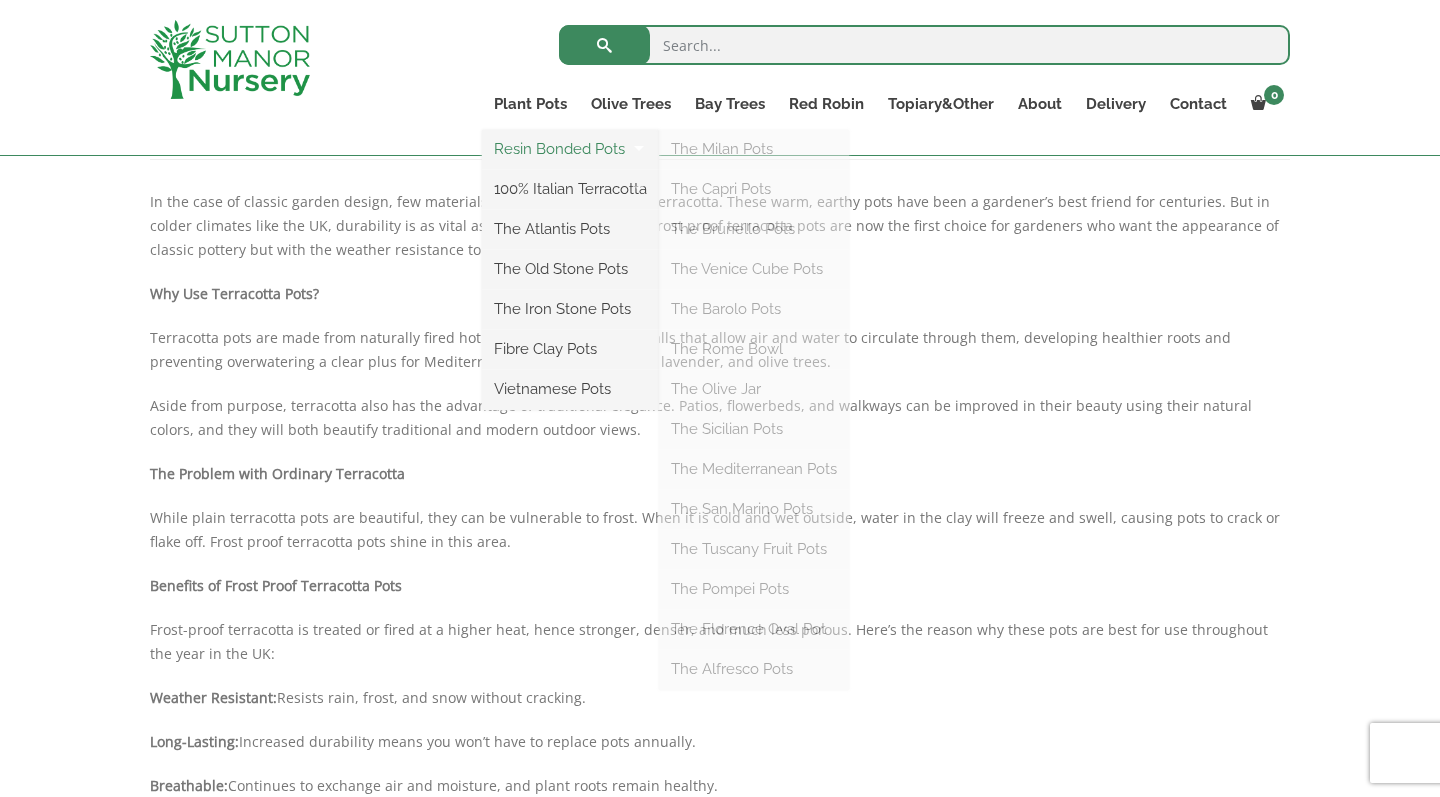 click on "Resin Bonded Pots" at bounding box center [570, 149] 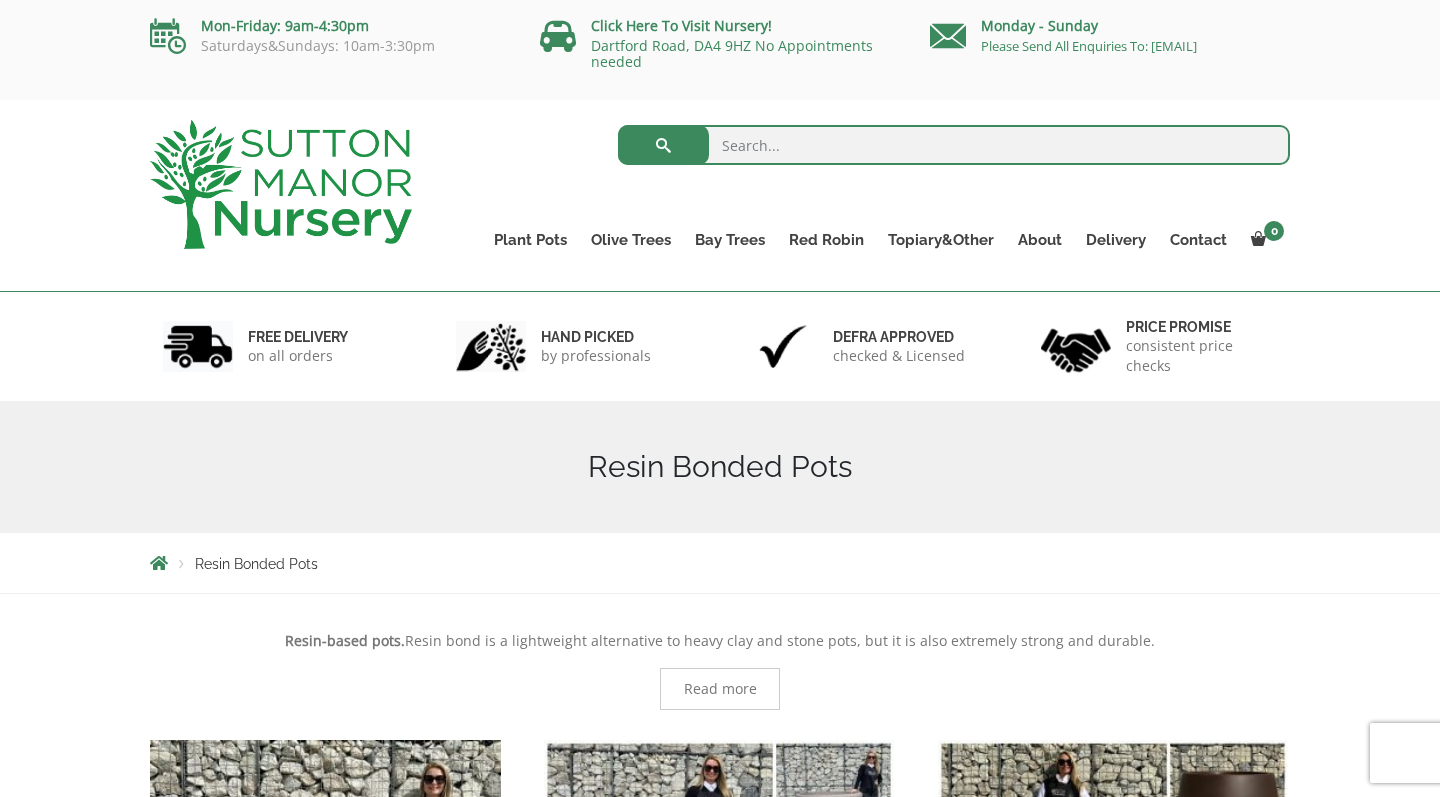 scroll, scrollTop: 0, scrollLeft: 0, axis: both 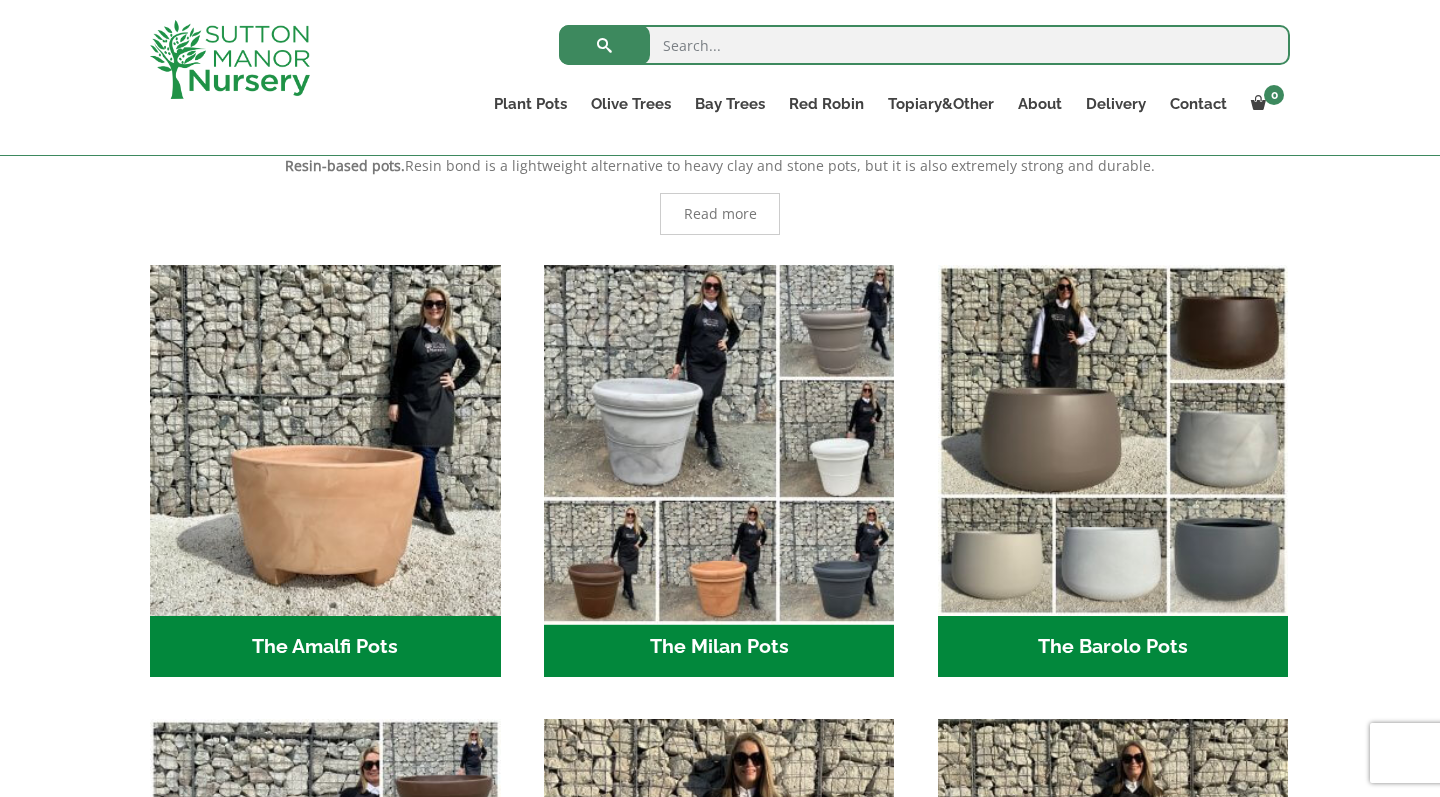click at bounding box center [719, 440] 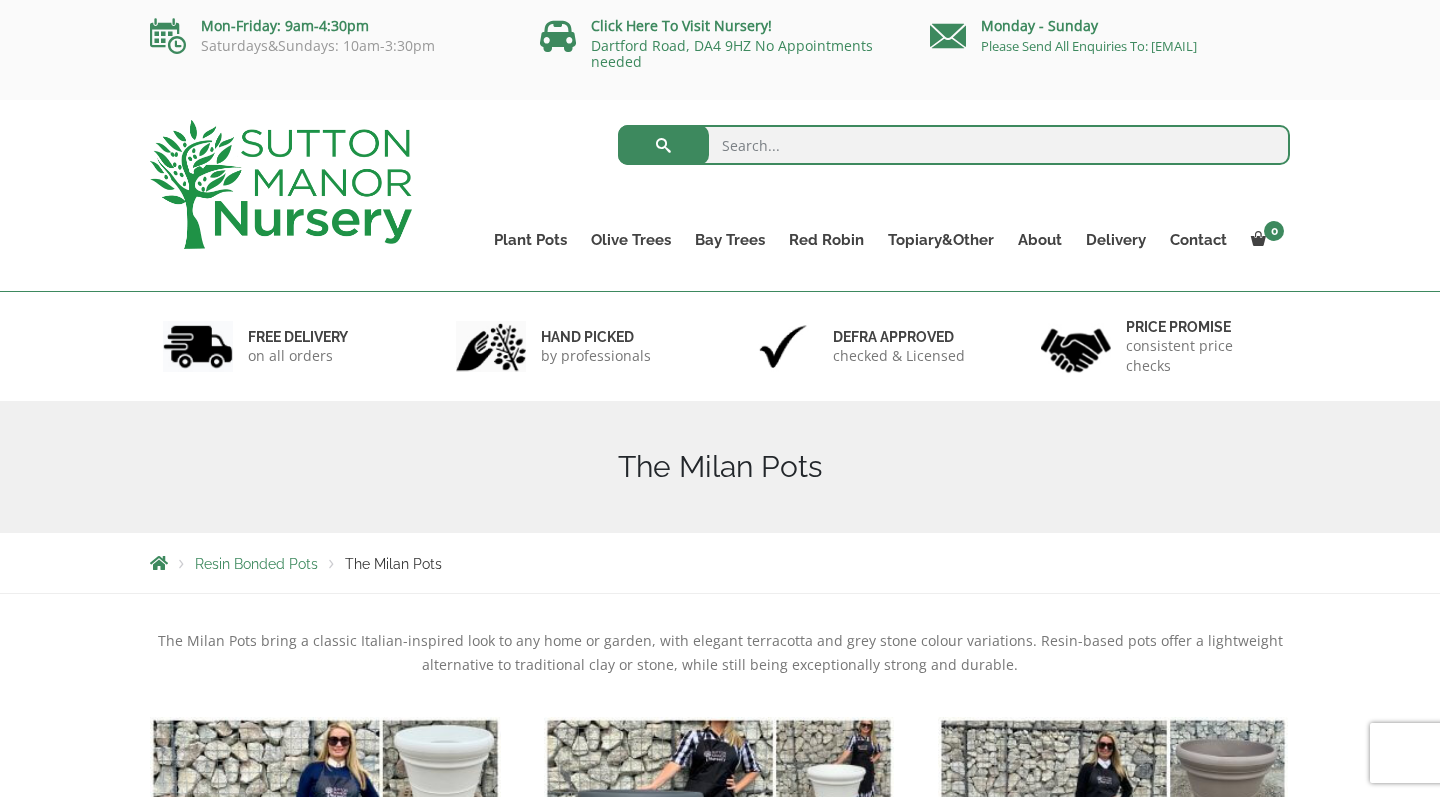 scroll, scrollTop: 0, scrollLeft: 0, axis: both 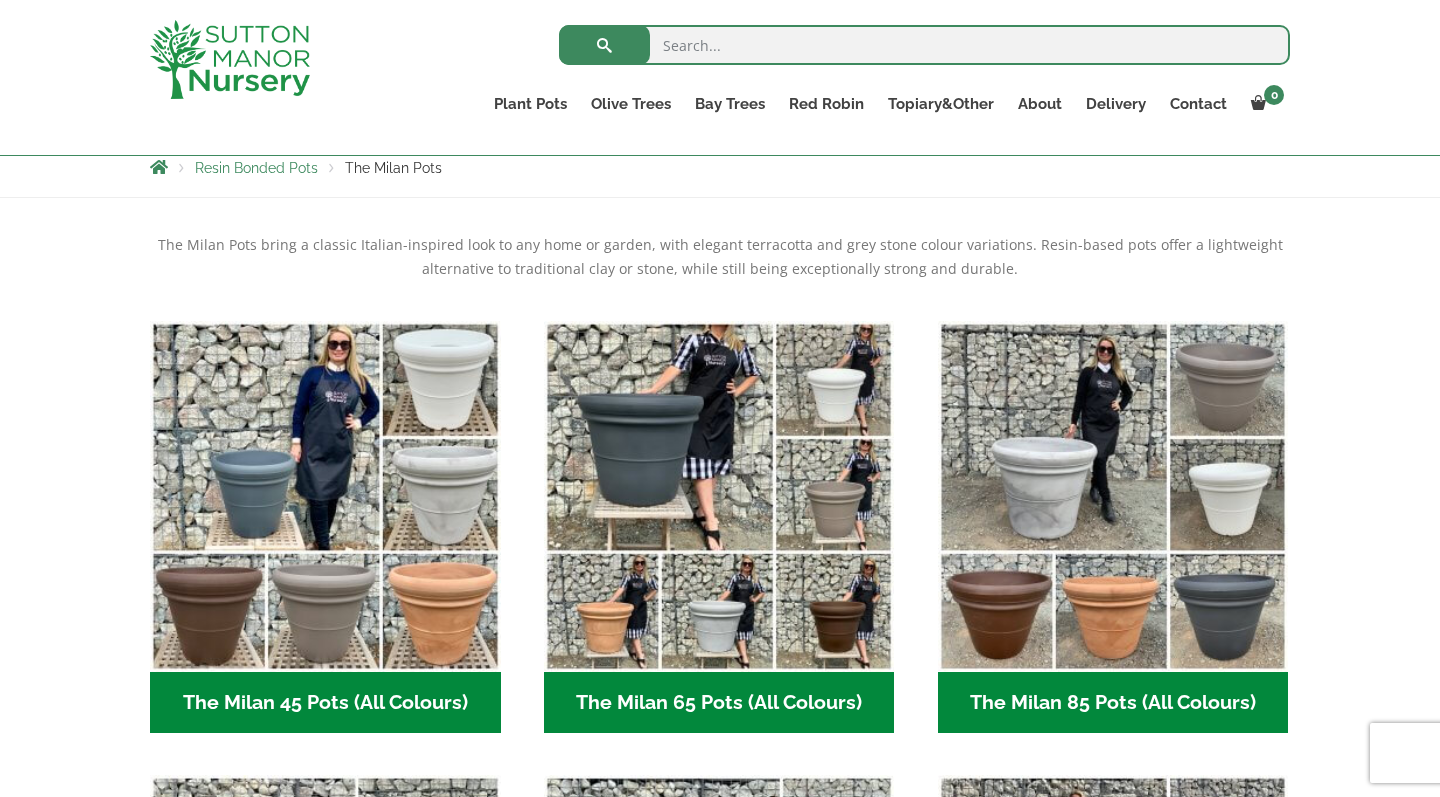 click on "The Milan 45 Pots (All Colours)  (6)" at bounding box center (325, 703) 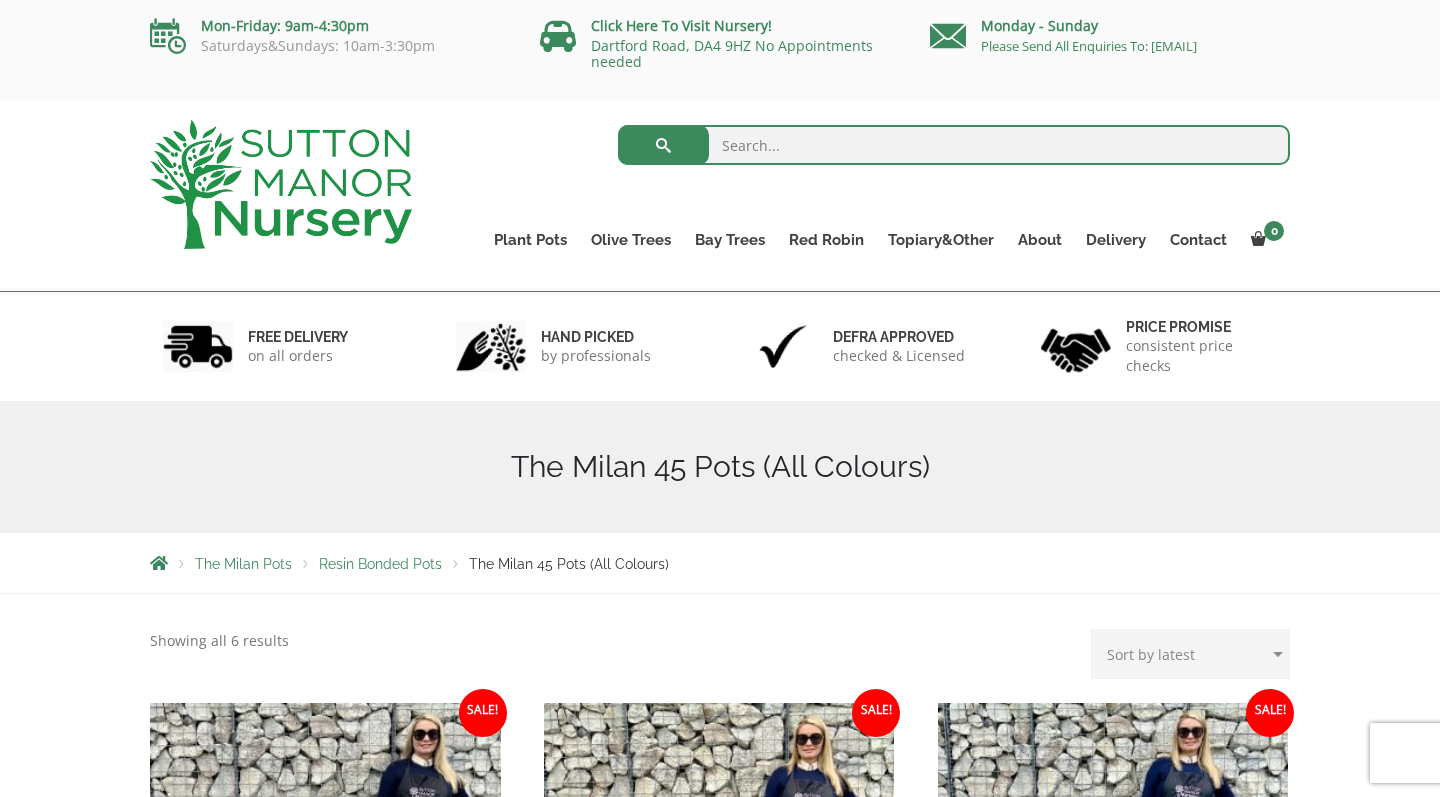 scroll, scrollTop: 0, scrollLeft: 0, axis: both 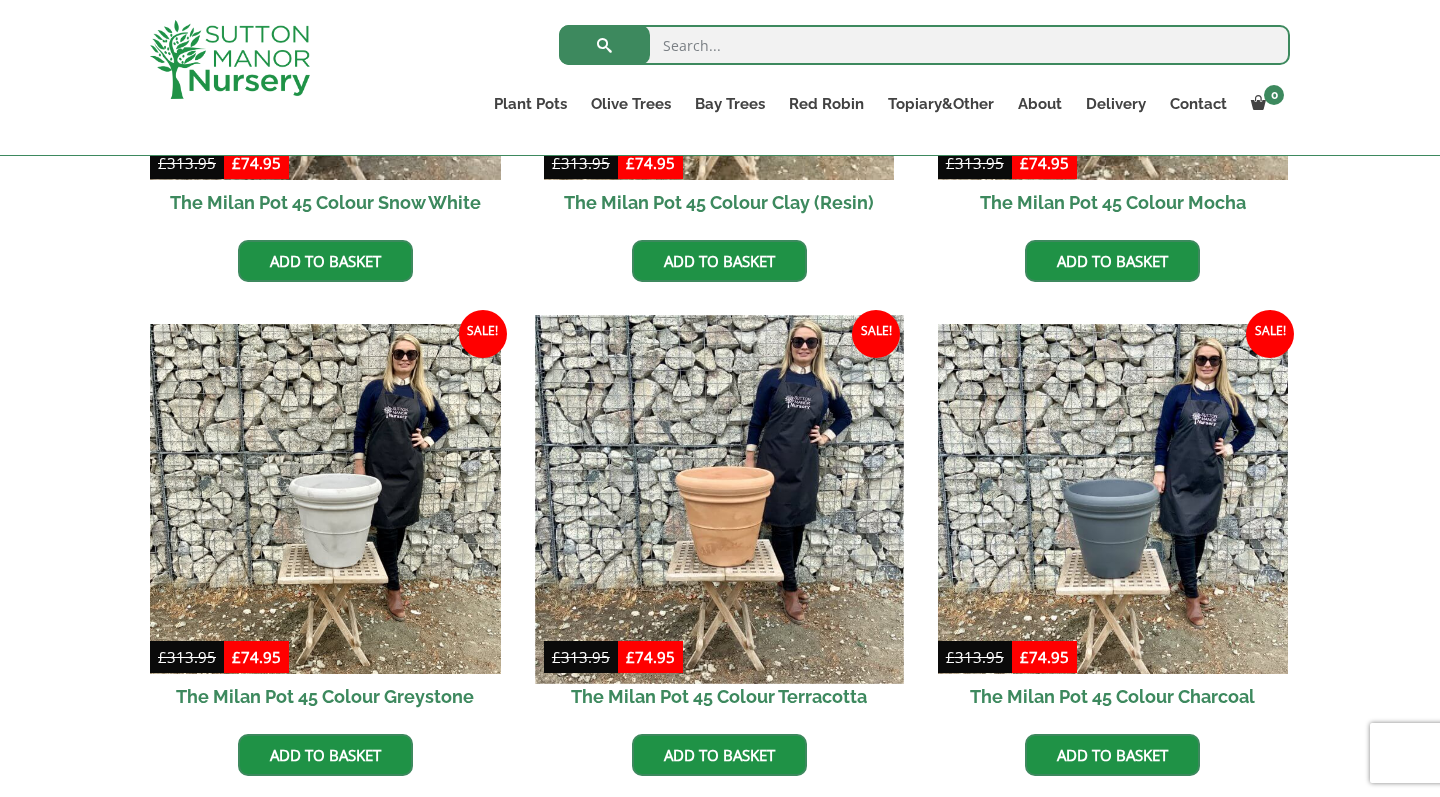 click at bounding box center (719, 499) 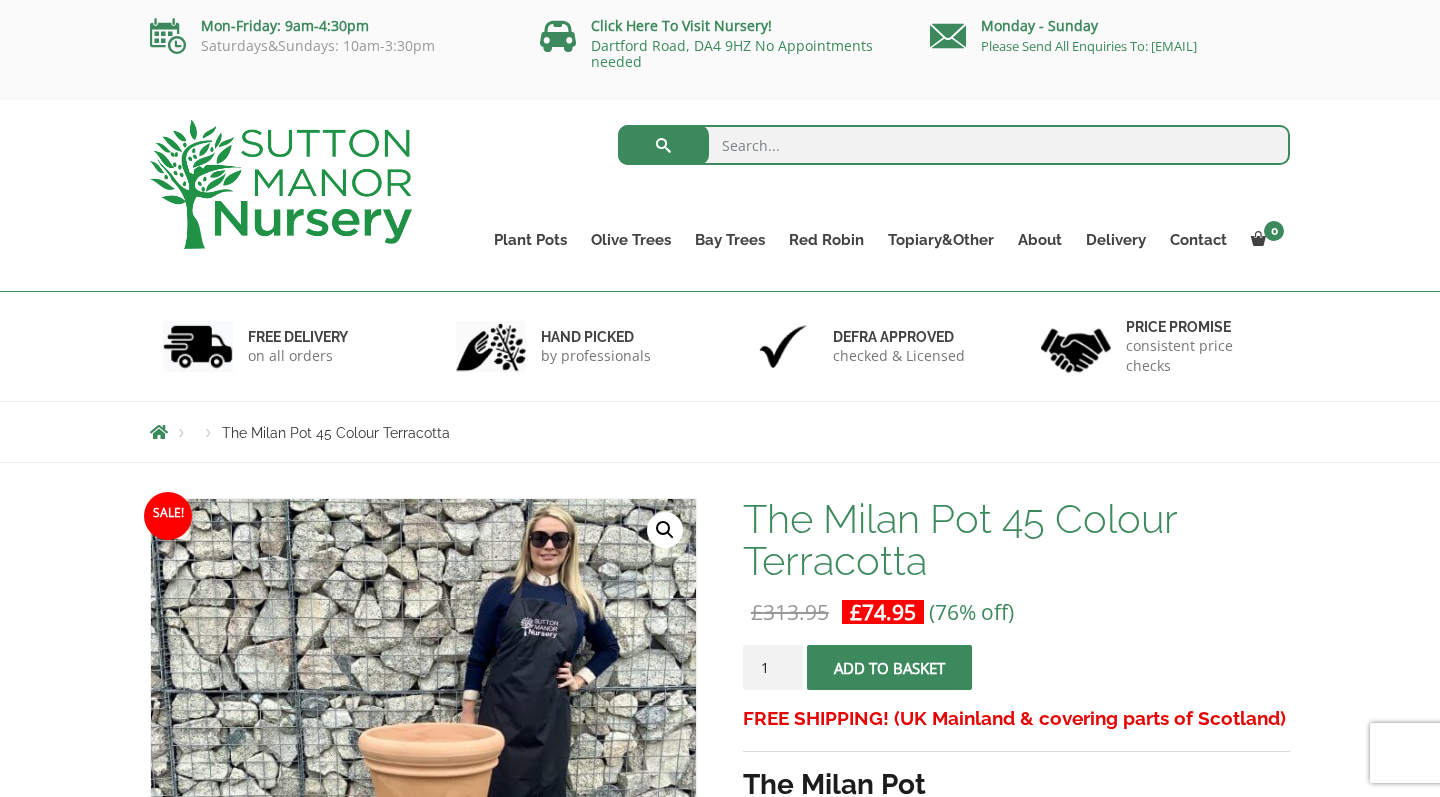 scroll, scrollTop: 0, scrollLeft: 0, axis: both 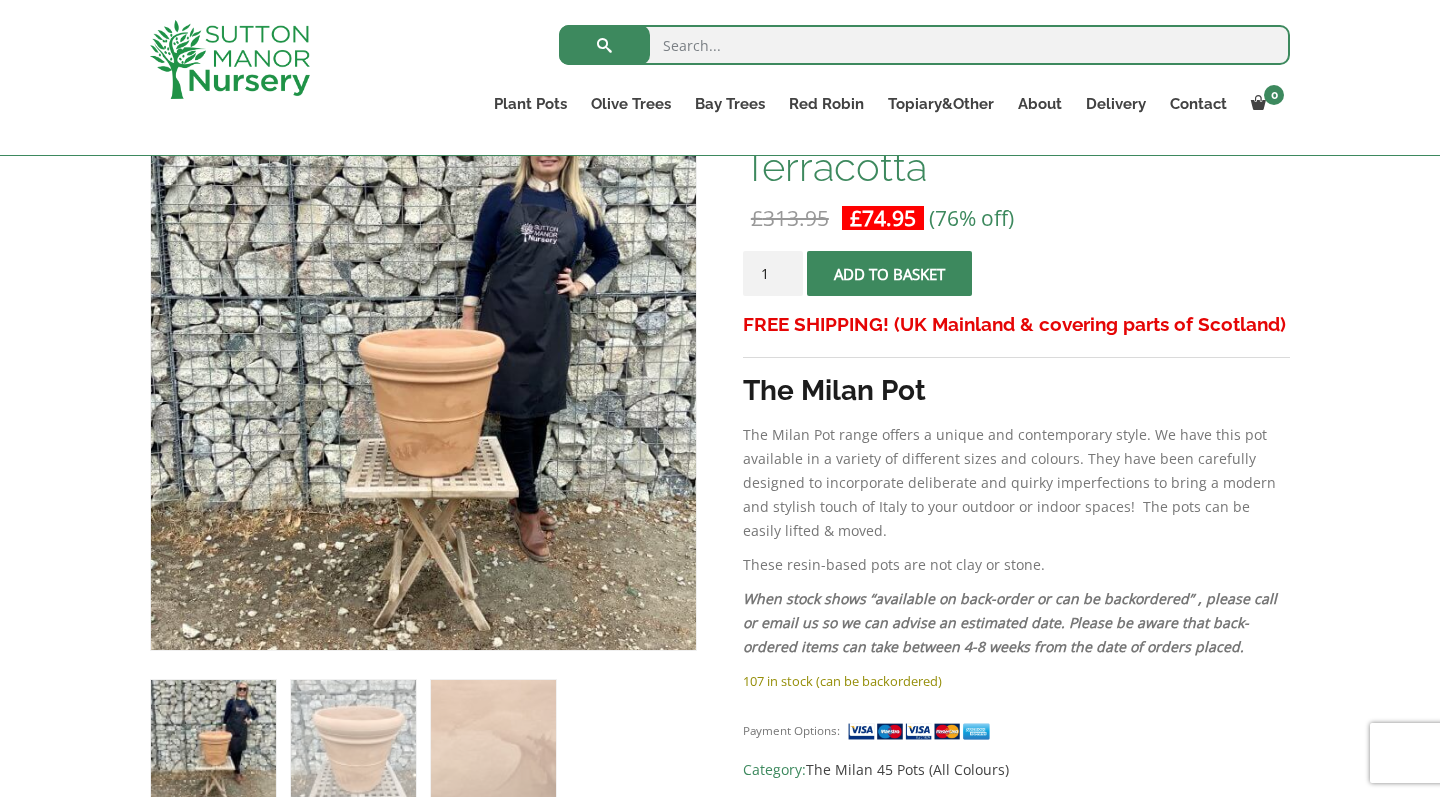click at bounding box center (353, 742) 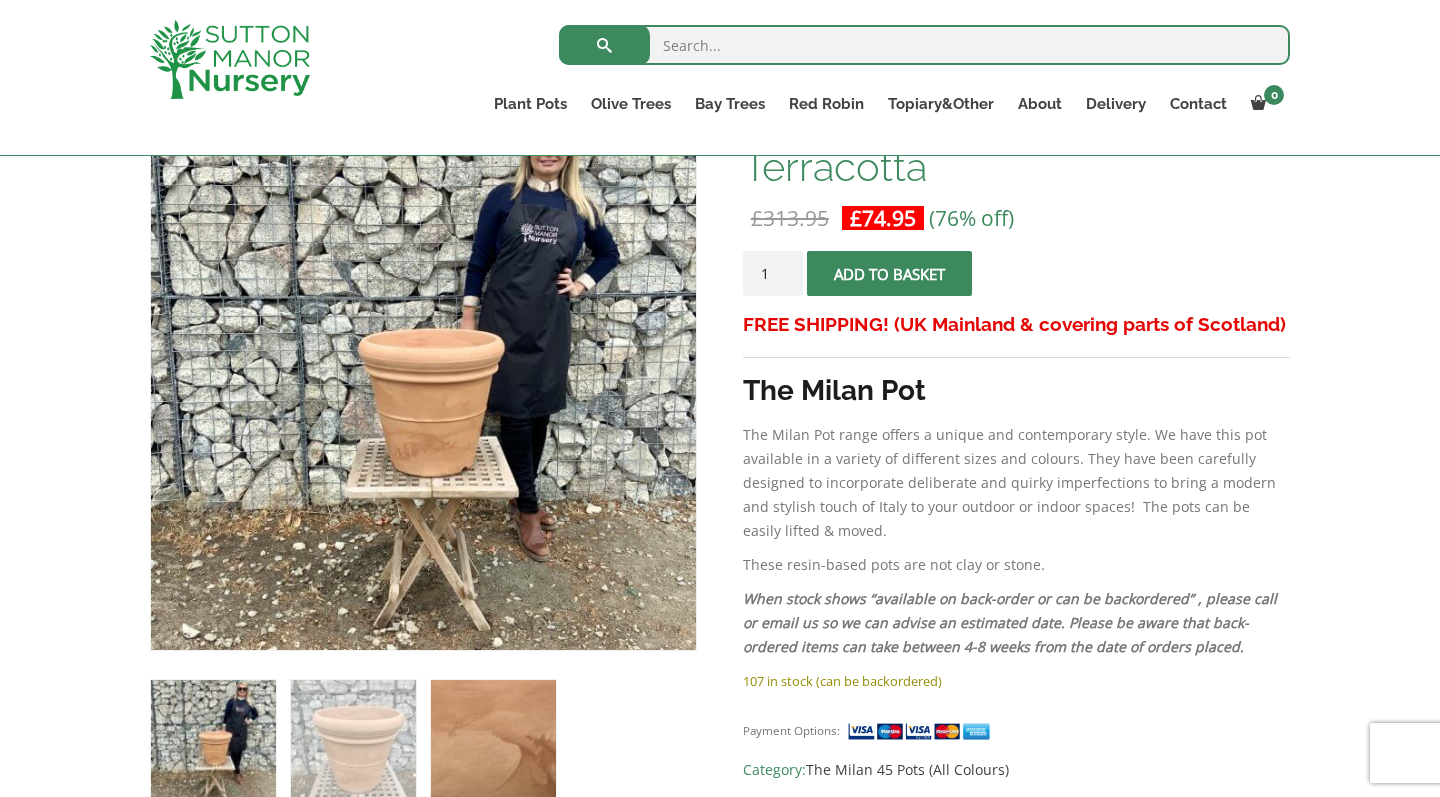 click at bounding box center [493, 742] 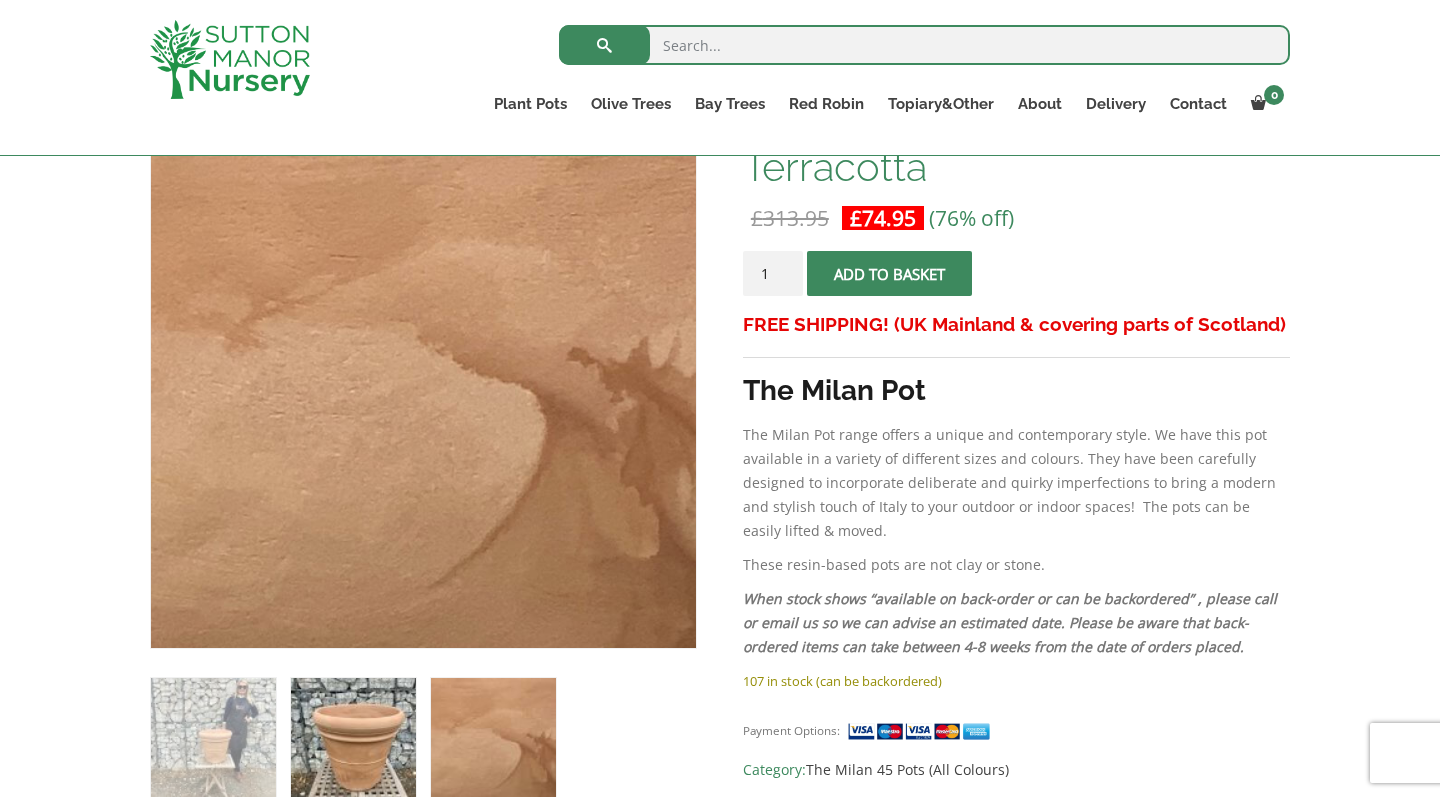 click at bounding box center (353, 740) 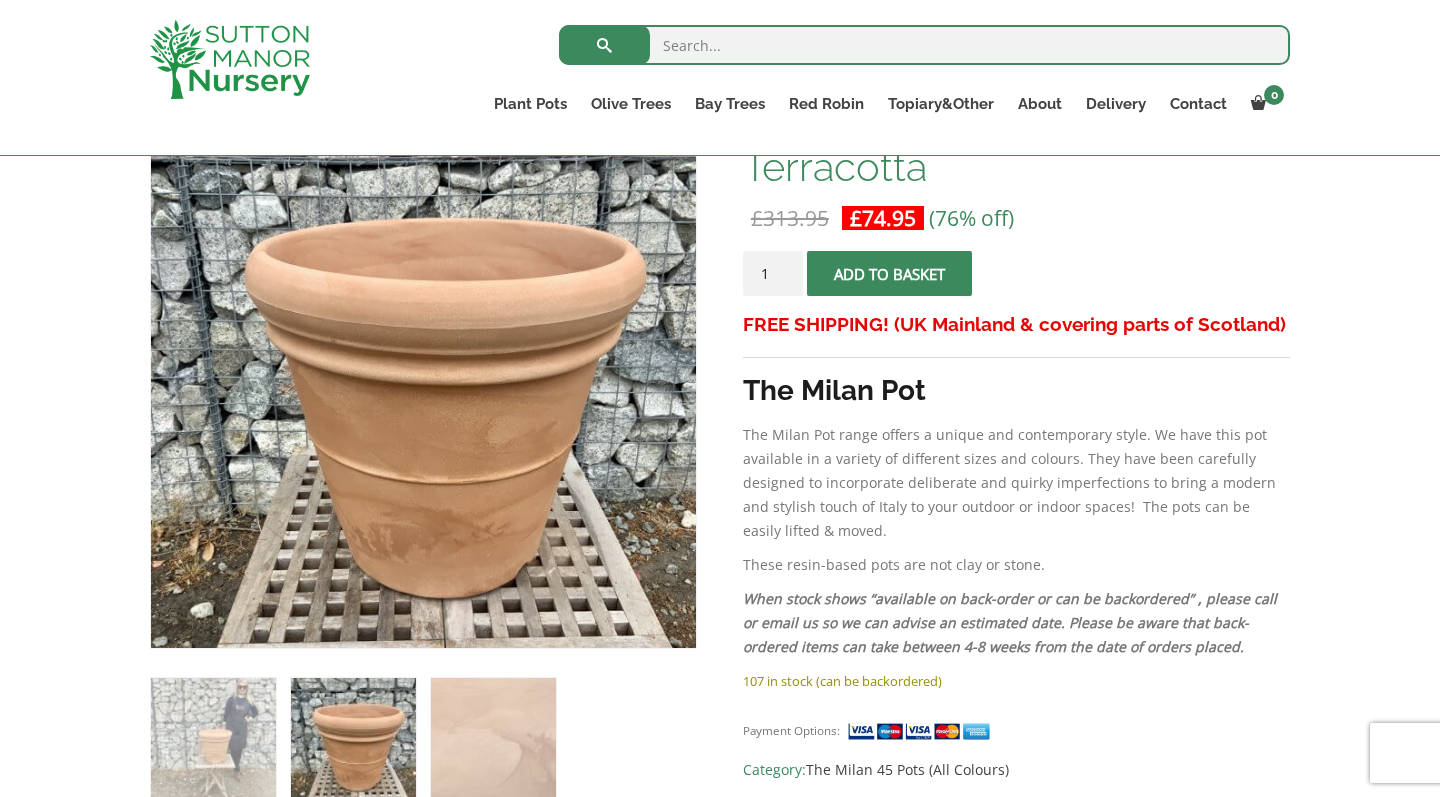 click at bounding box center [423, 726] 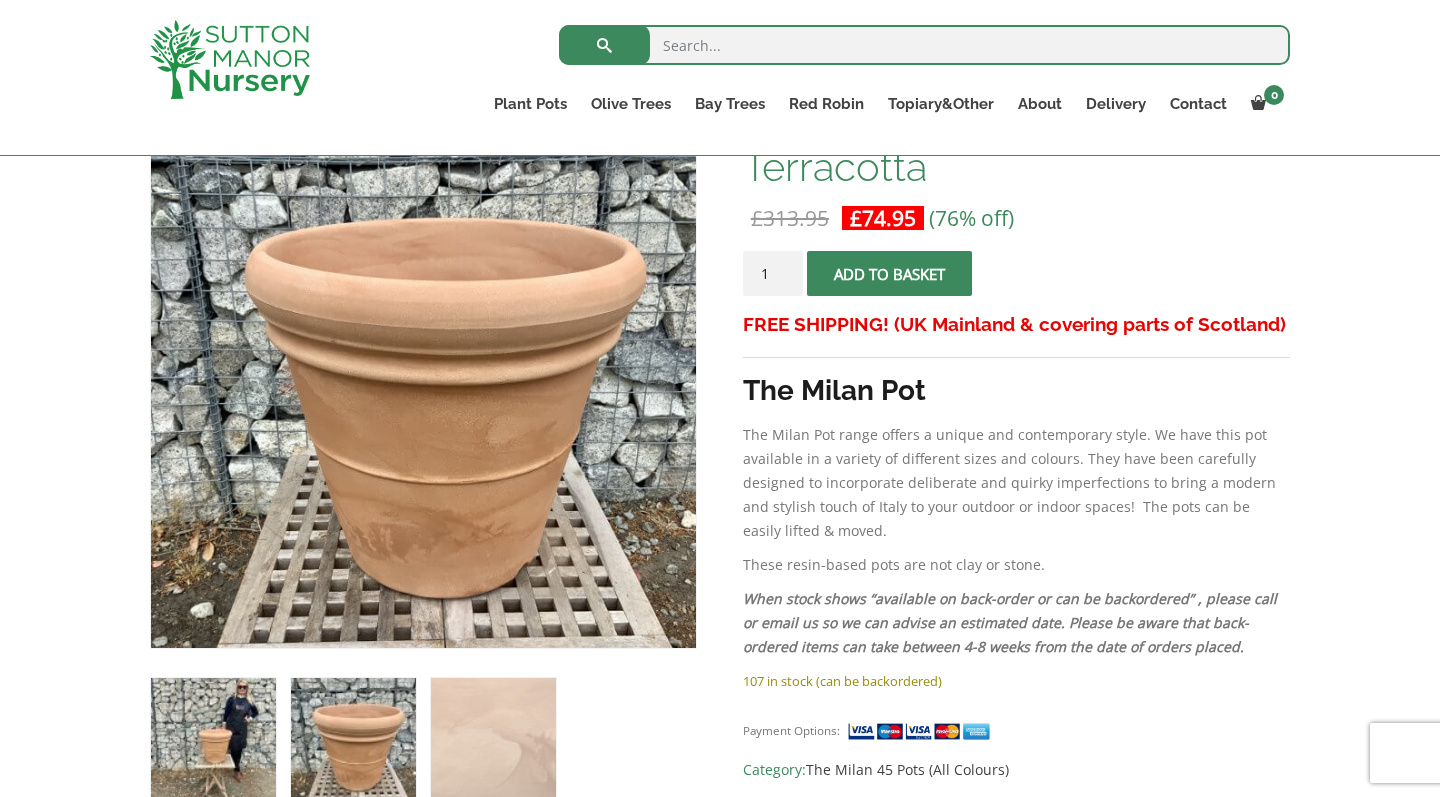 click at bounding box center [213, 740] 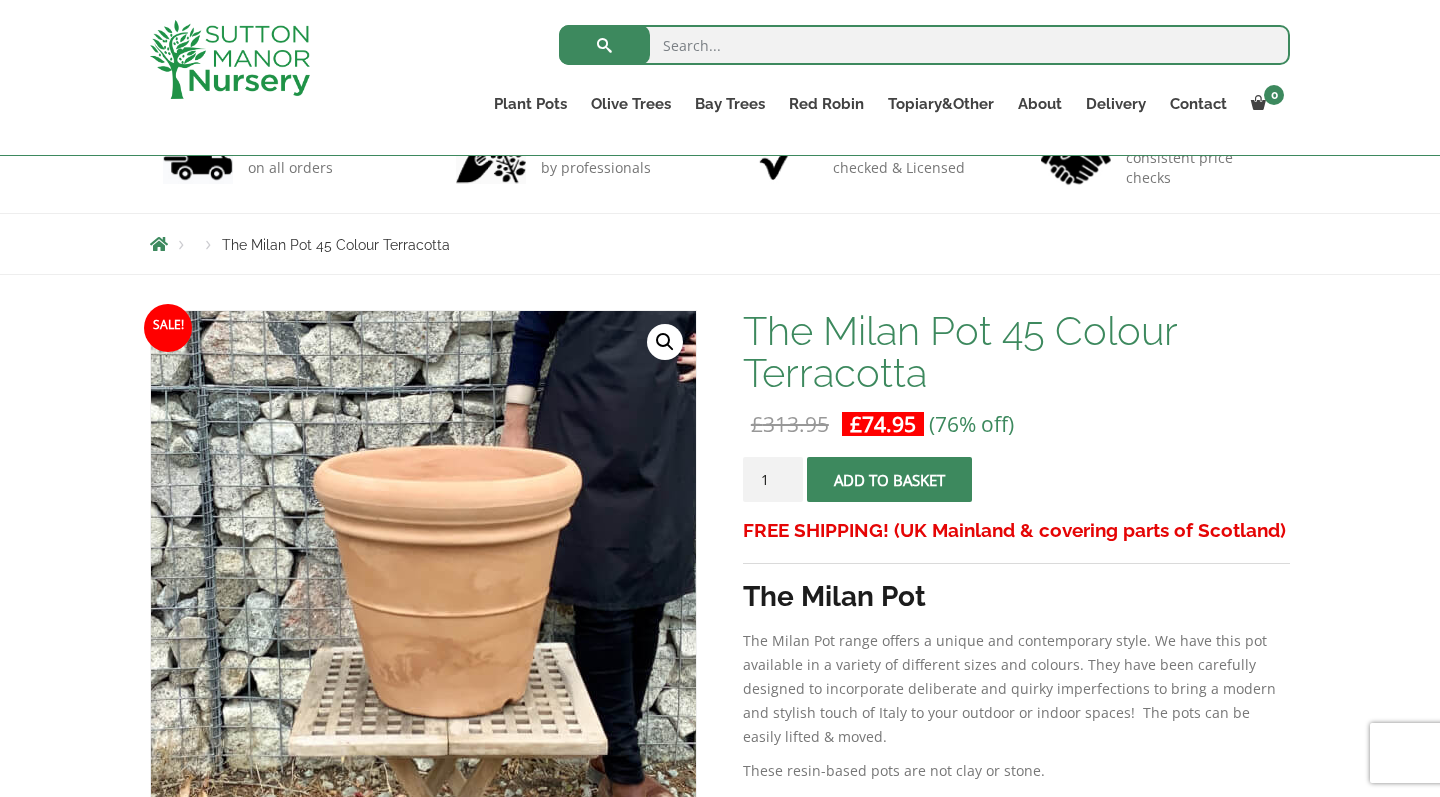 scroll, scrollTop: 148, scrollLeft: 0, axis: vertical 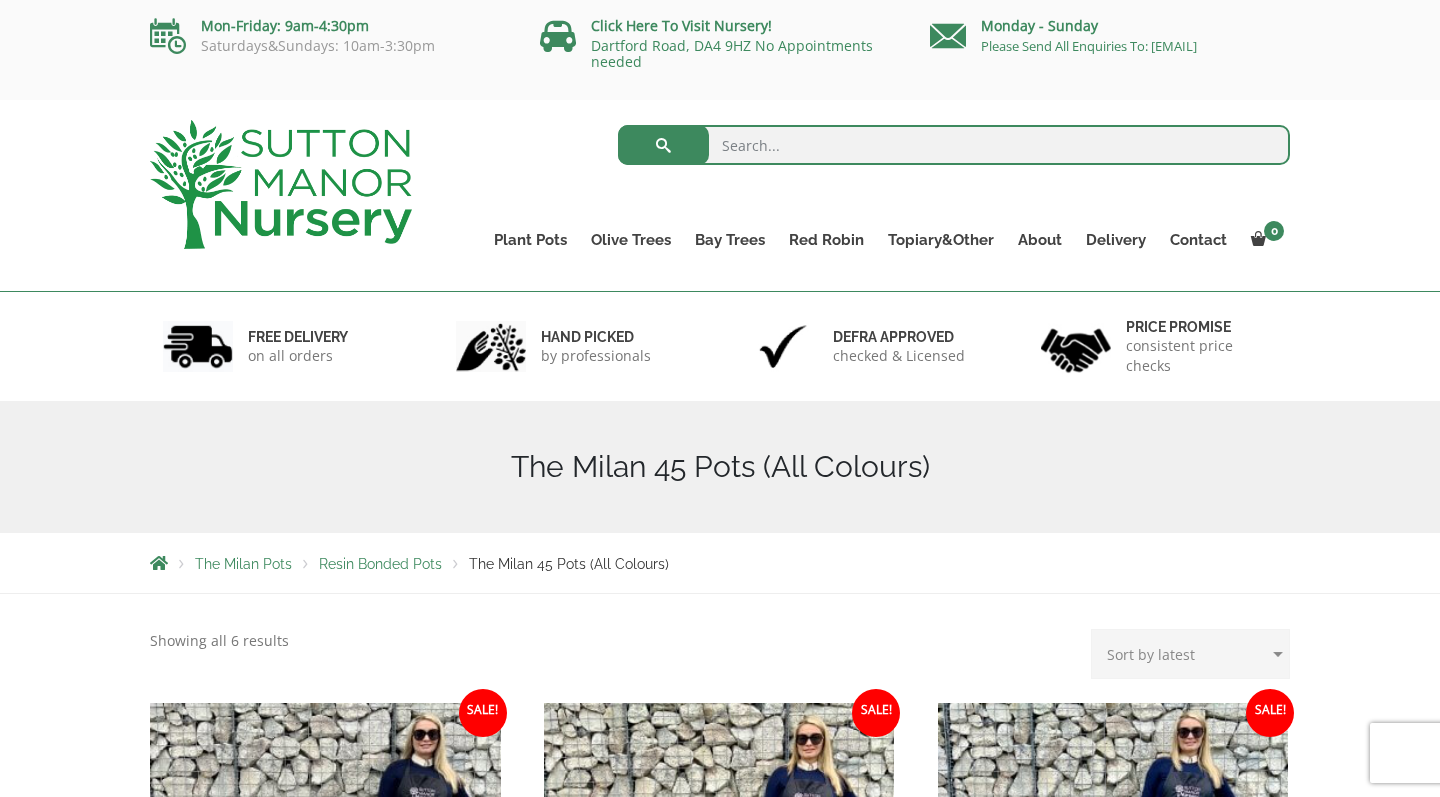 click on "Resin Bonded Pots" at bounding box center [380, 564] 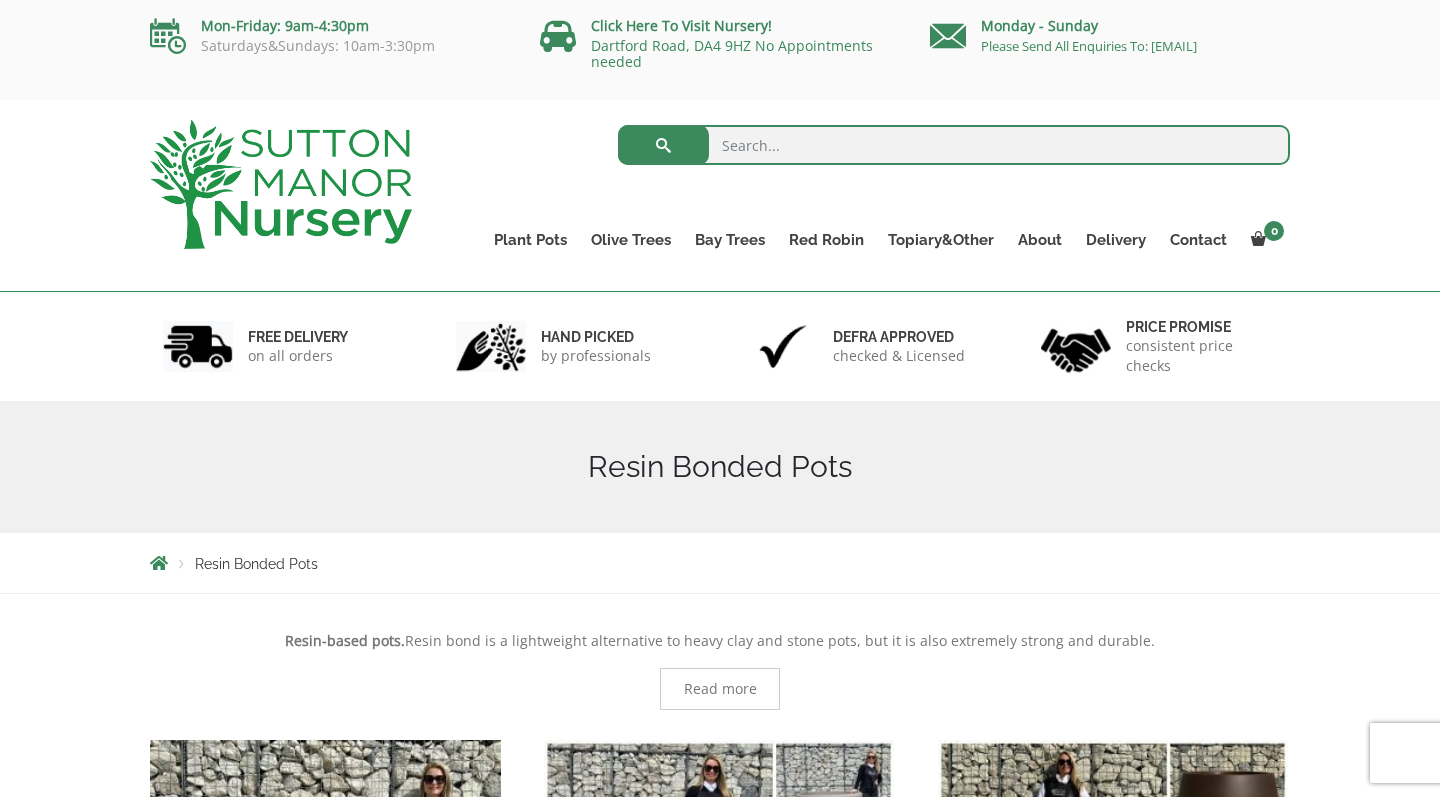 scroll, scrollTop: 0, scrollLeft: 0, axis: both 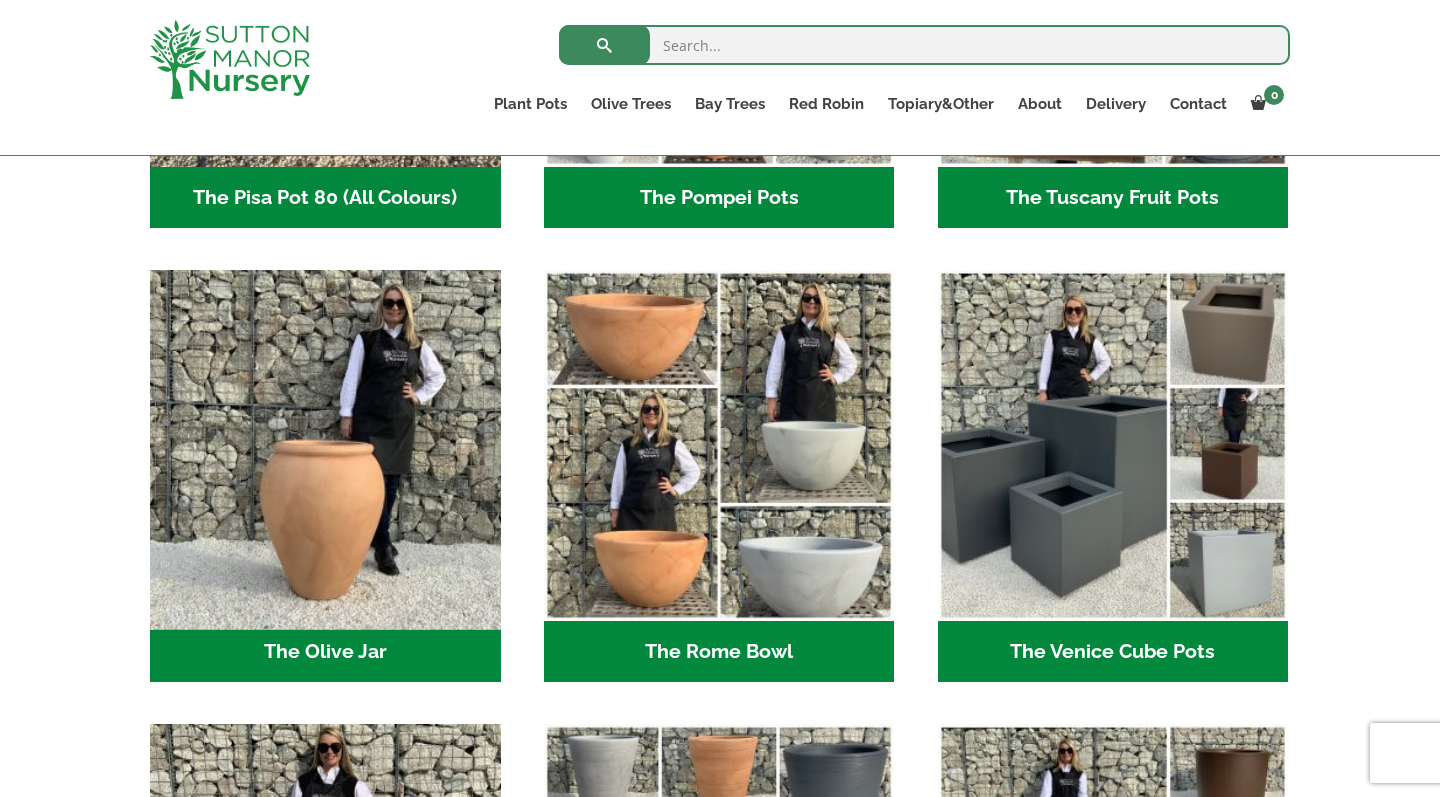 click at bounding box center (325, 446) 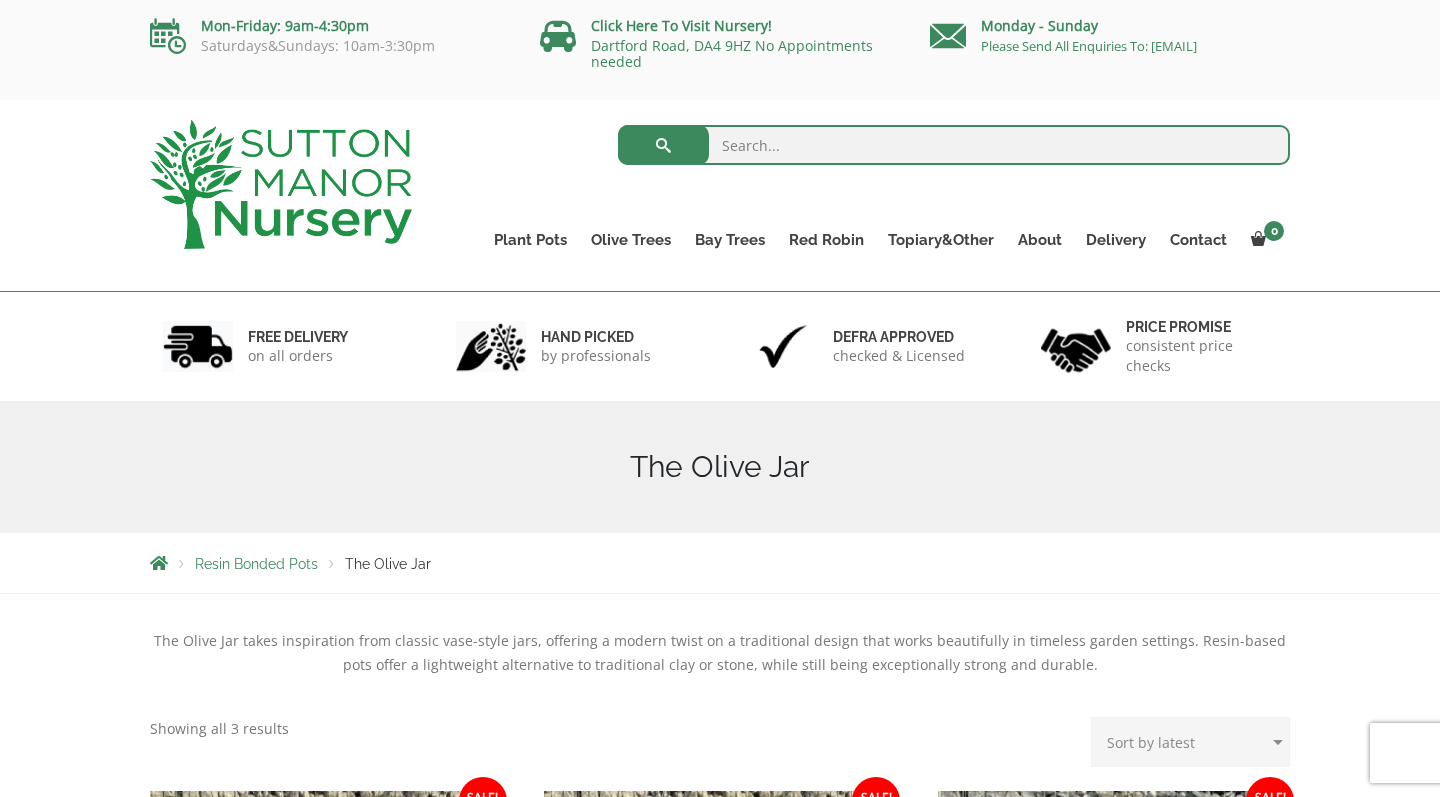 scroll, scrollTop: 0, scrollLeft: 0, axis: both 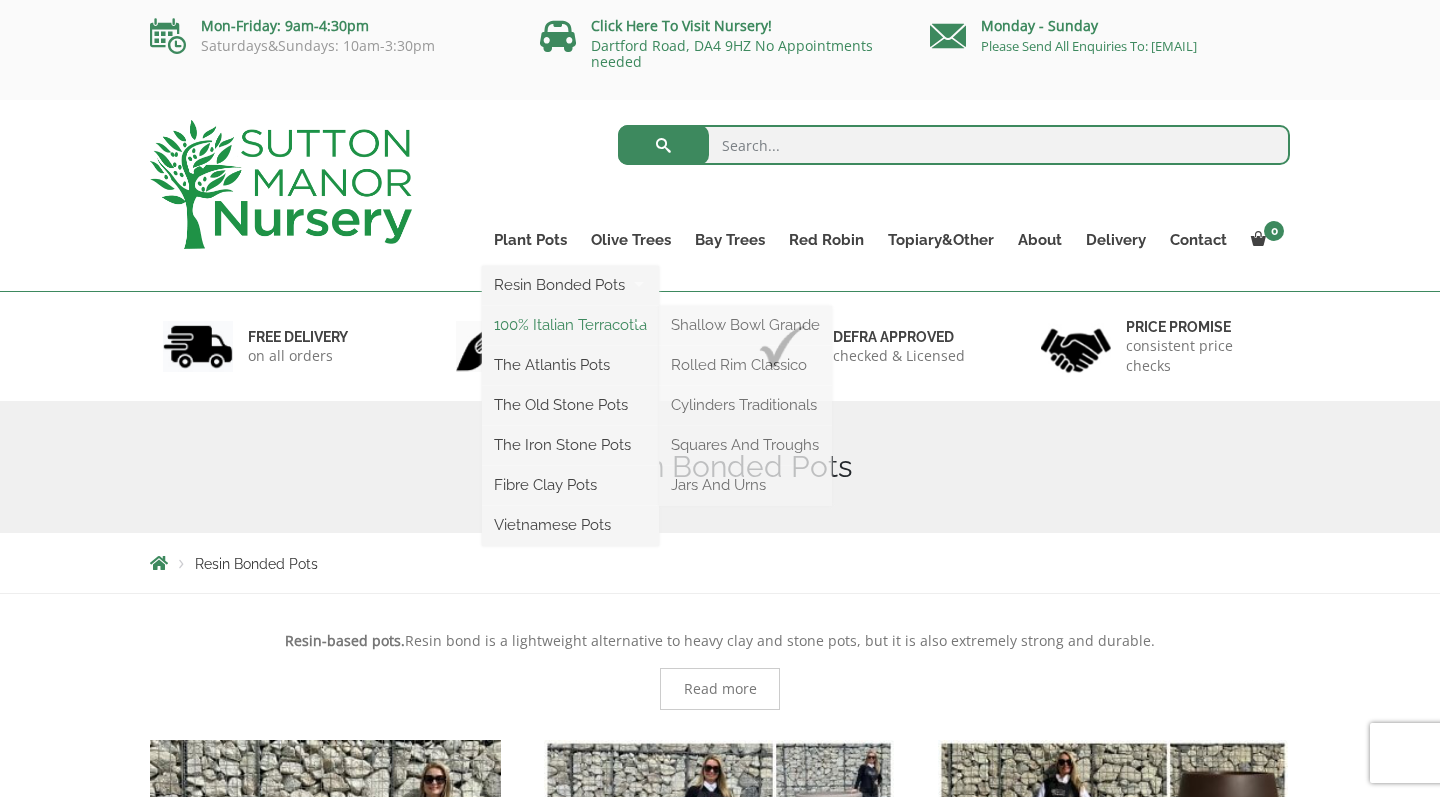 click on "100% Italian Terracotta" at bounding box center [570, 325] 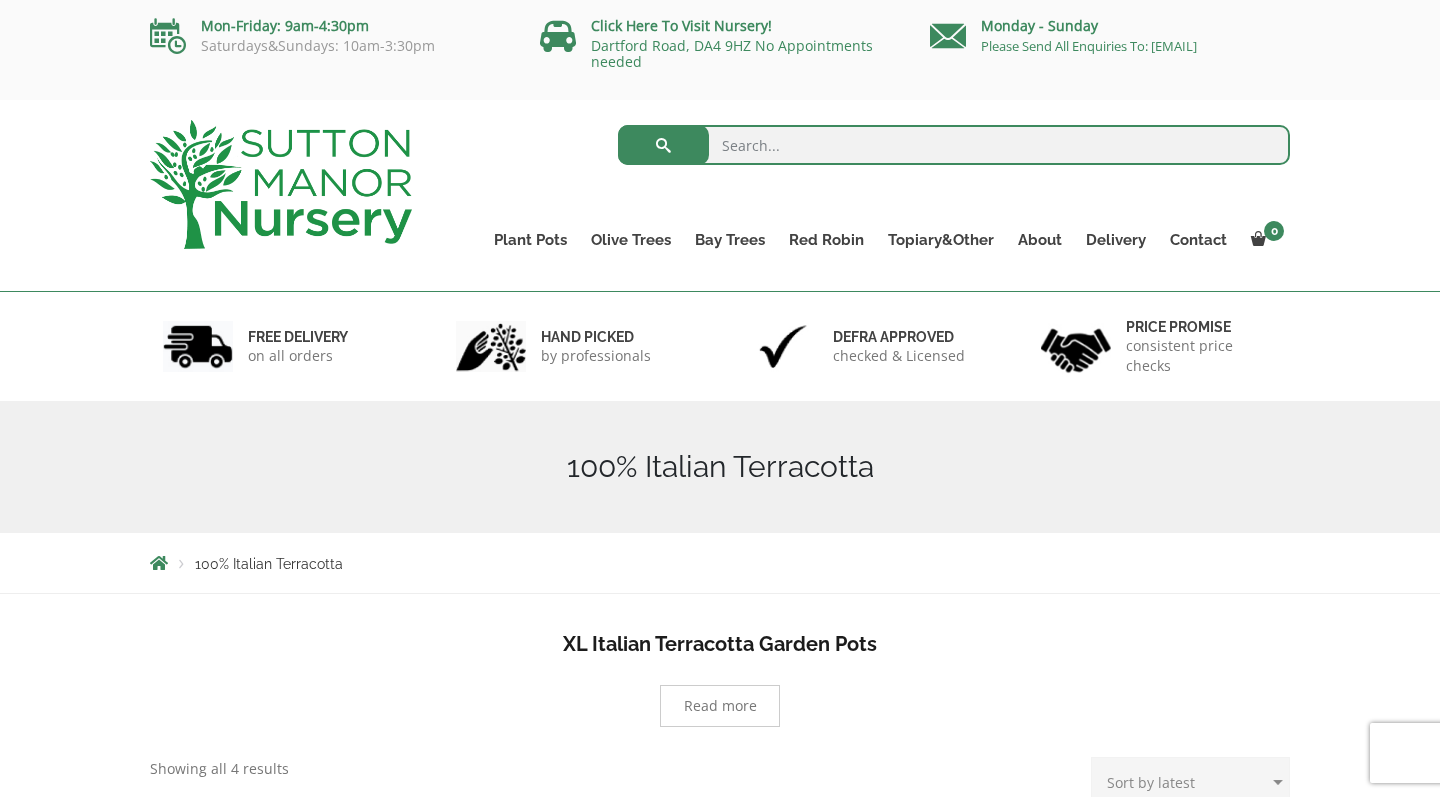 scroll, scrollTop: 0, scrollLeft: 0, axis: both 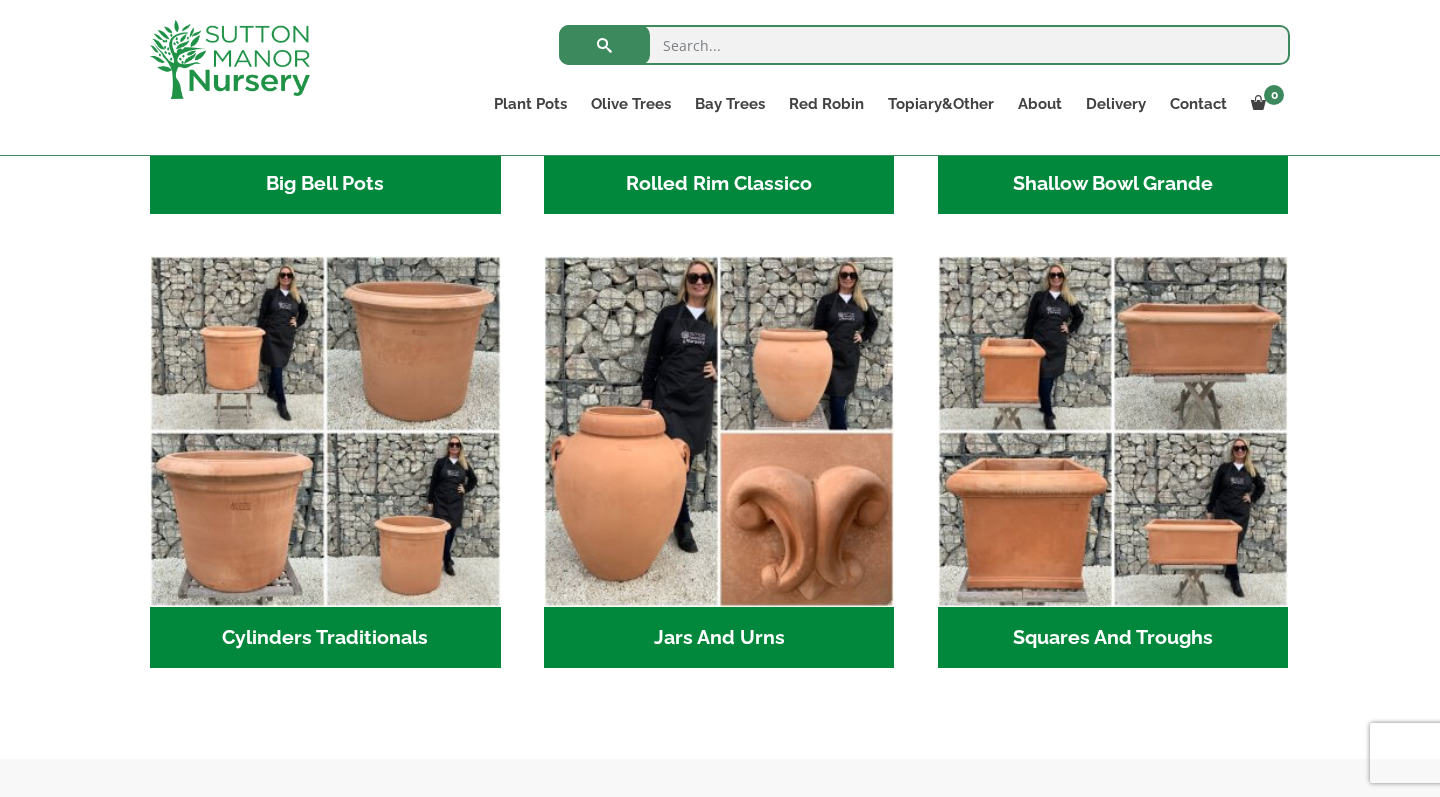click on "Jars And Urns  (3)" at bounding box center [719, 638] 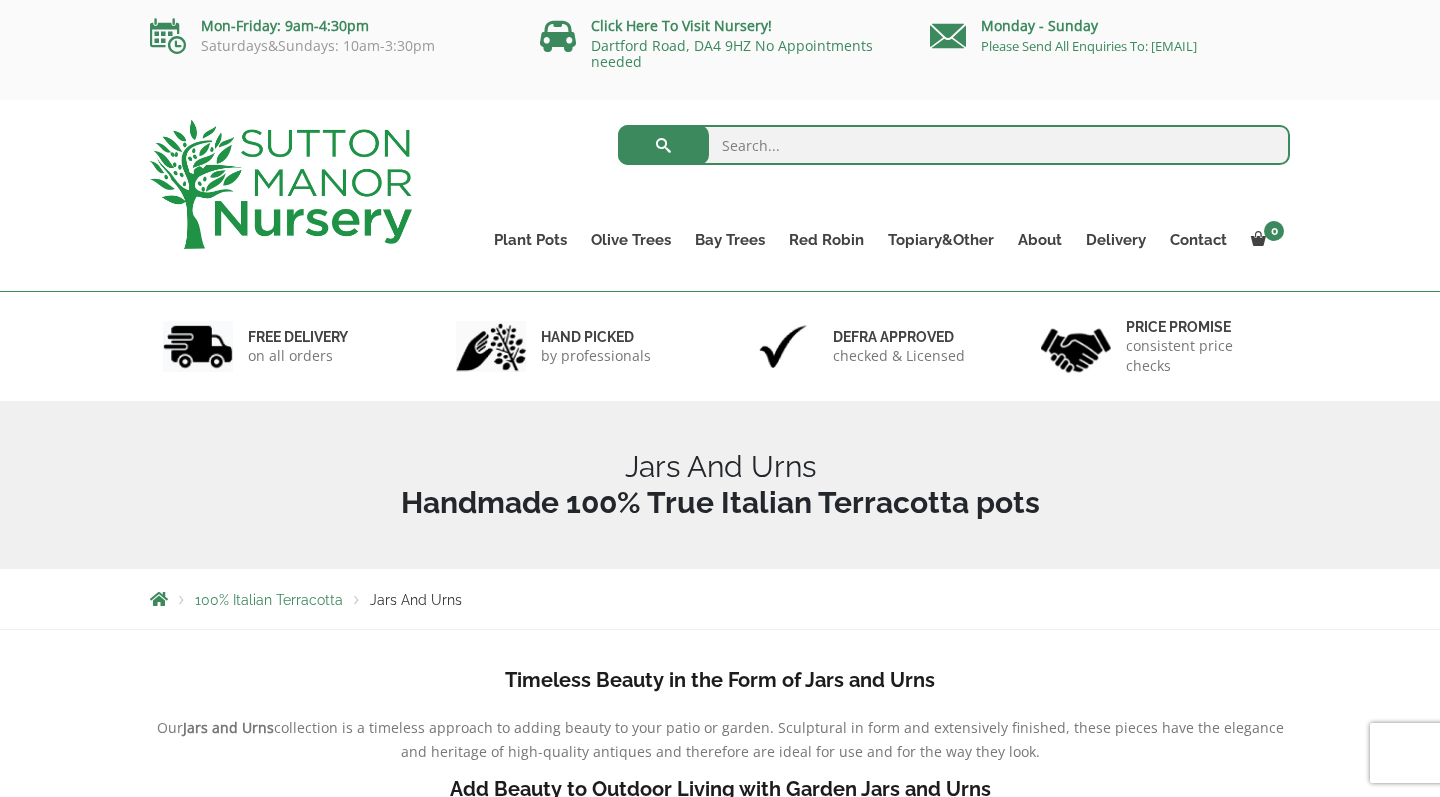 scroll, scrollTop: 0, scrollLeft: 0, axis: both 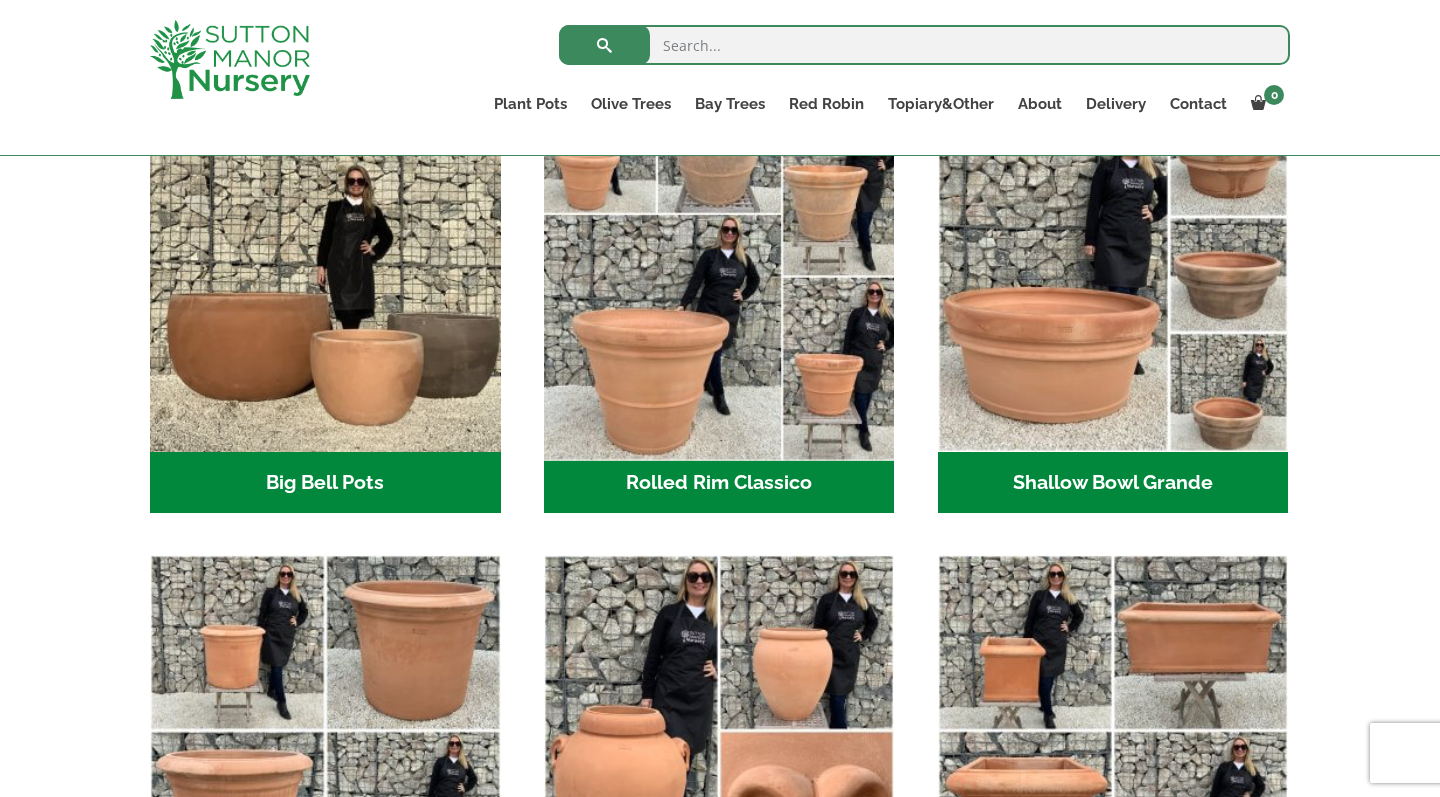 click at bounding box center [719, 276] 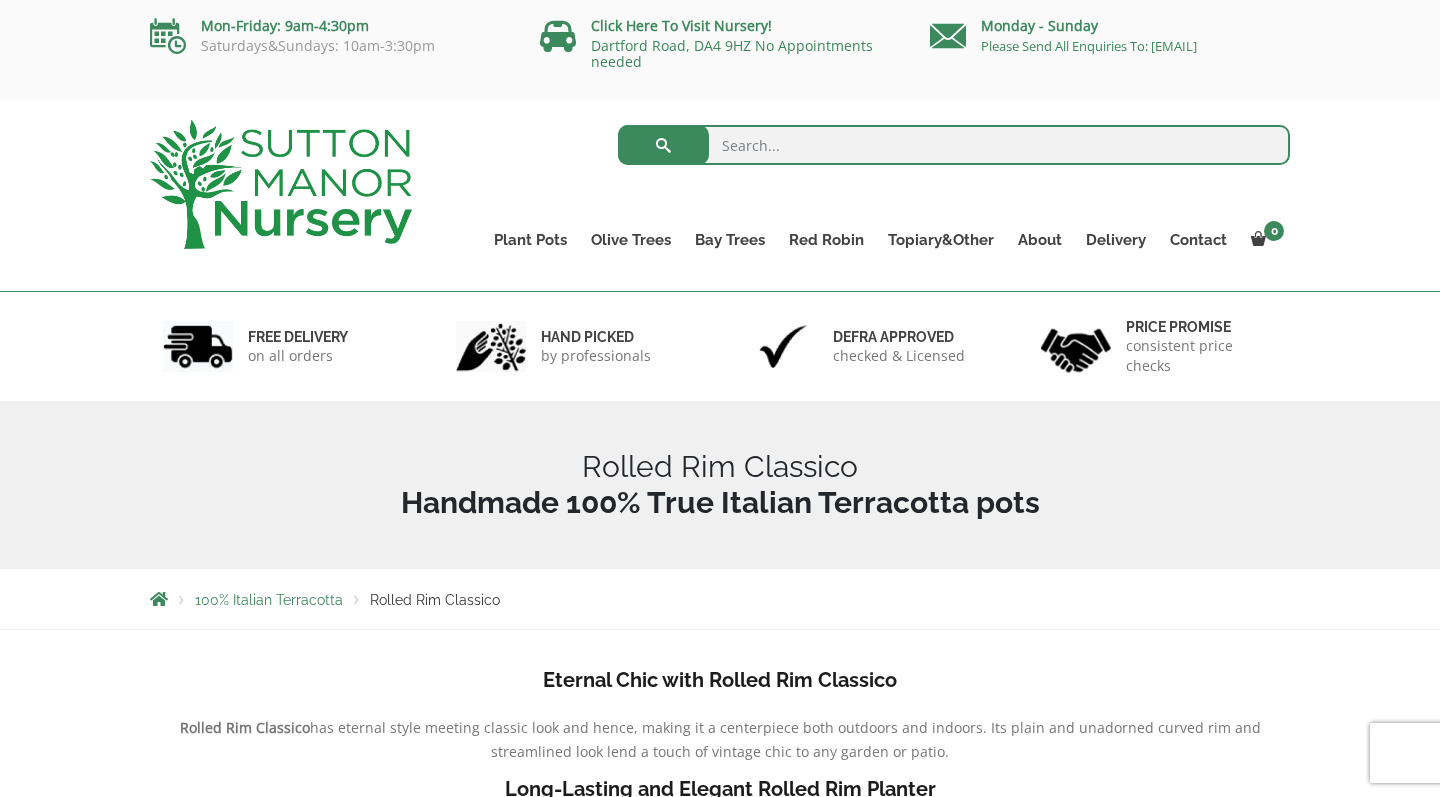 scroll, scrollTop: 0, scrollLeft: 0, axis: both 